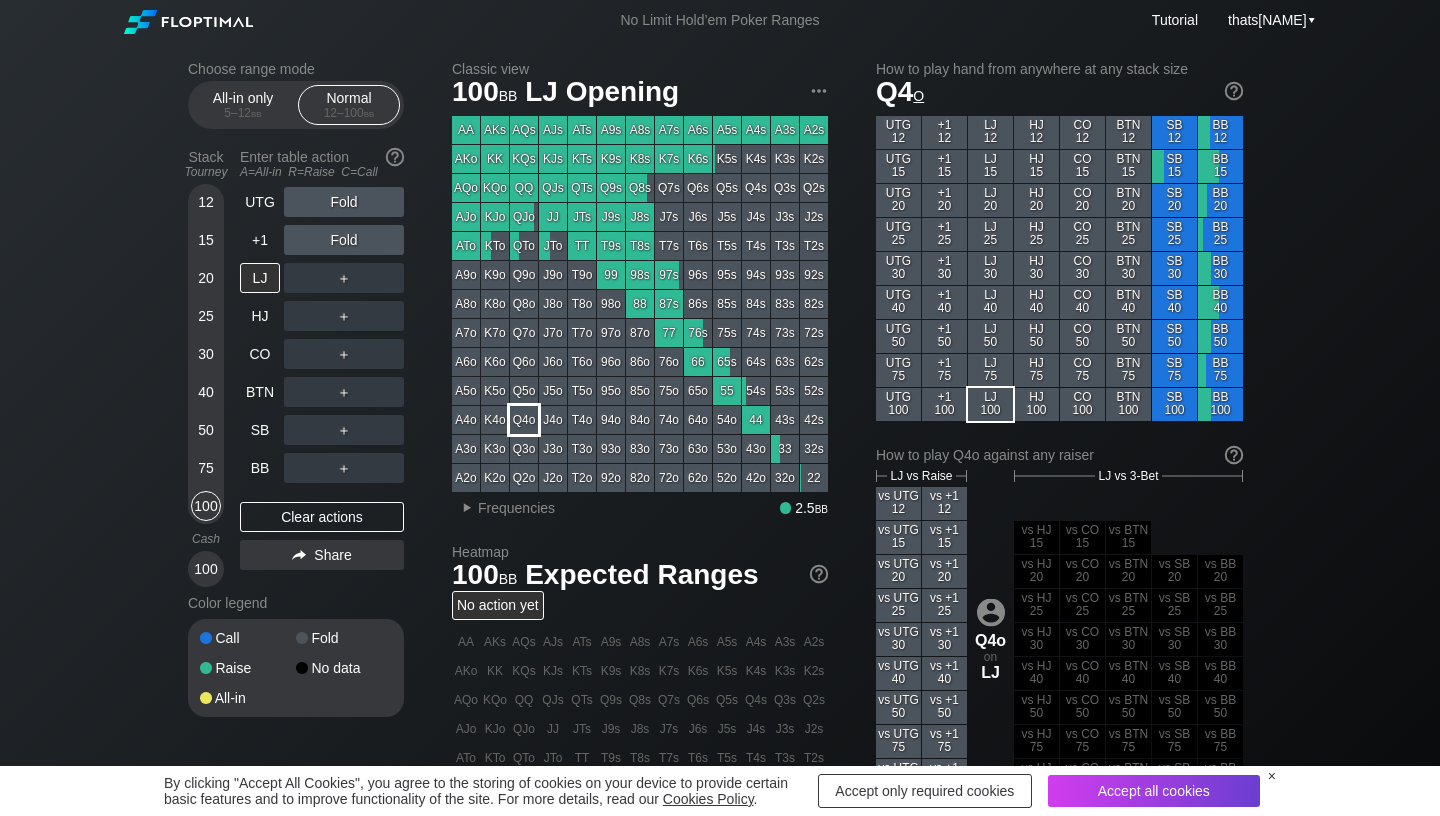 scroll, scrollTop: 0, scrollLeft: 0, axis: both 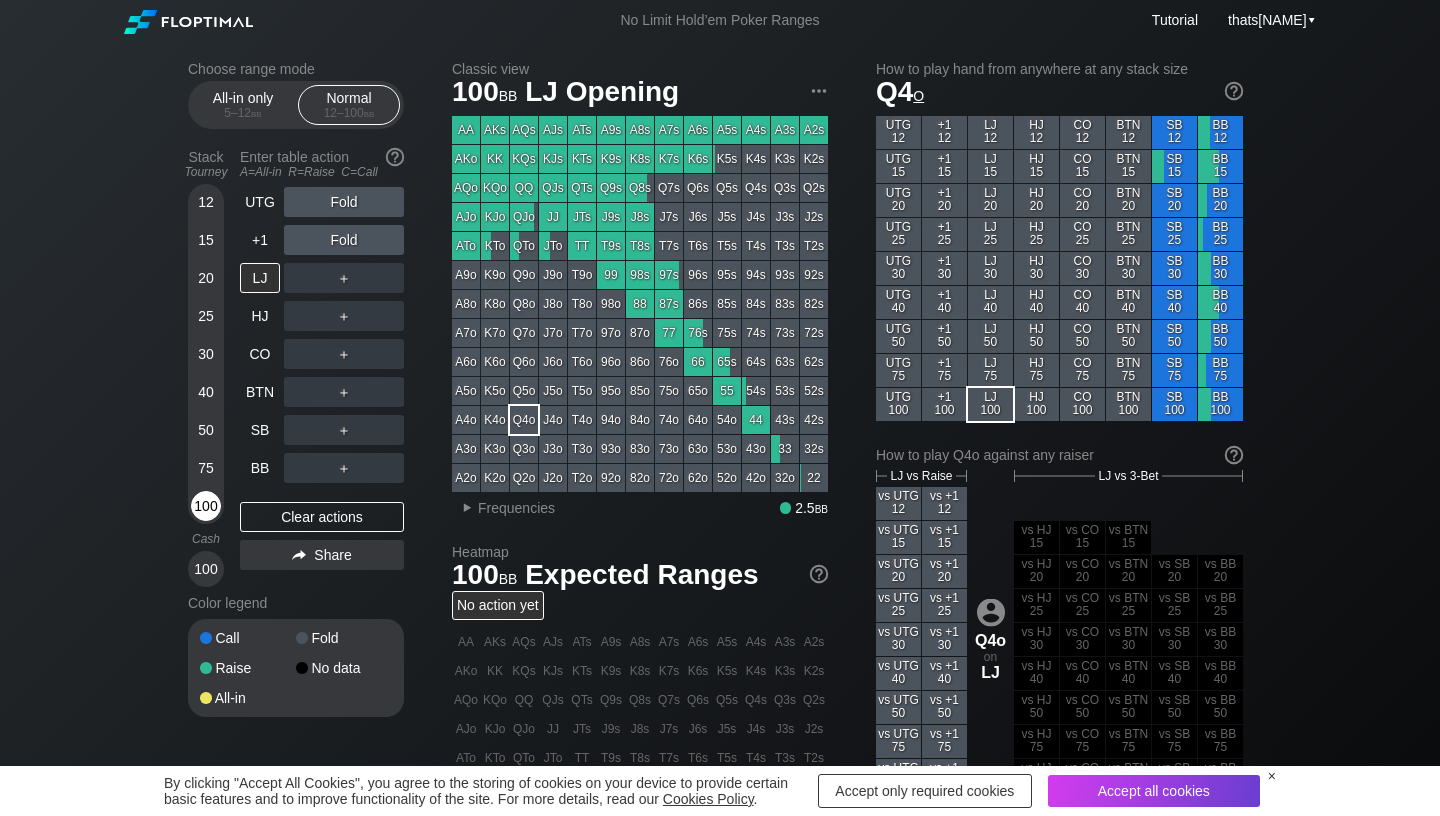 click on "100" at bounding box center [206, 506] 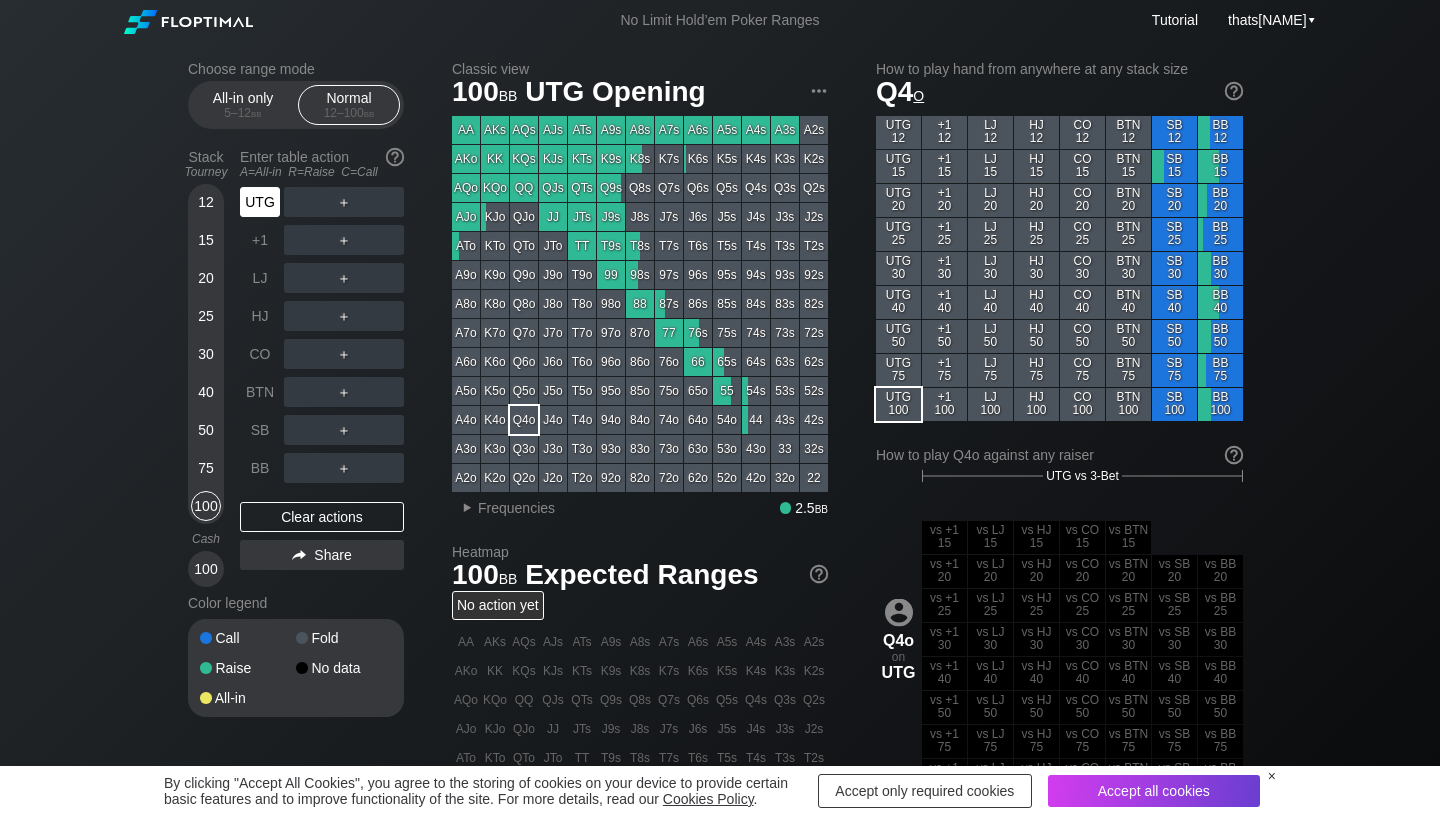 click on "UTG" at bounding box center (260, 202) 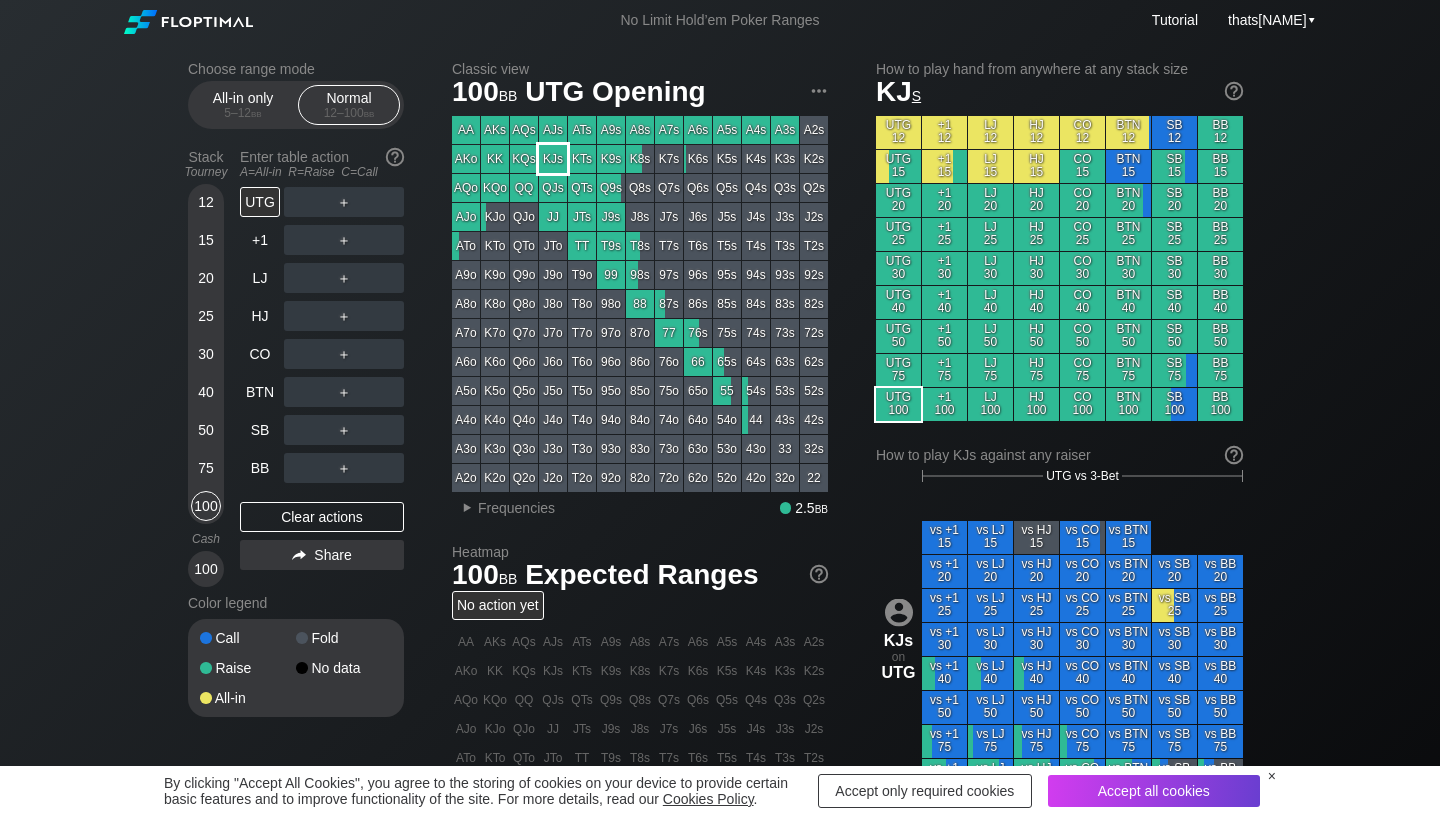 click on "KJs" at bounding box center (553, 159) 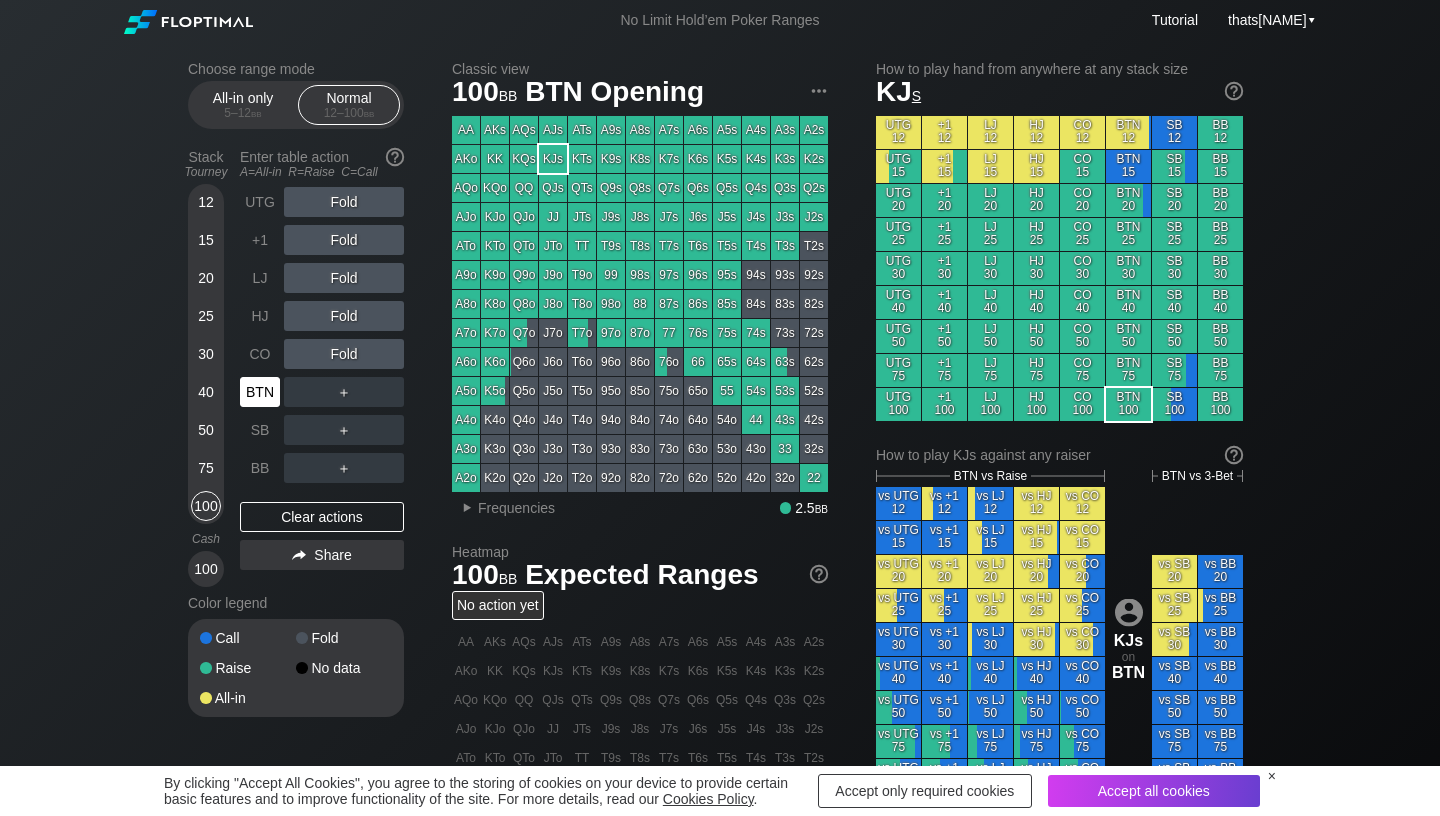 click on "BTN" at bounding box center [260, 392] 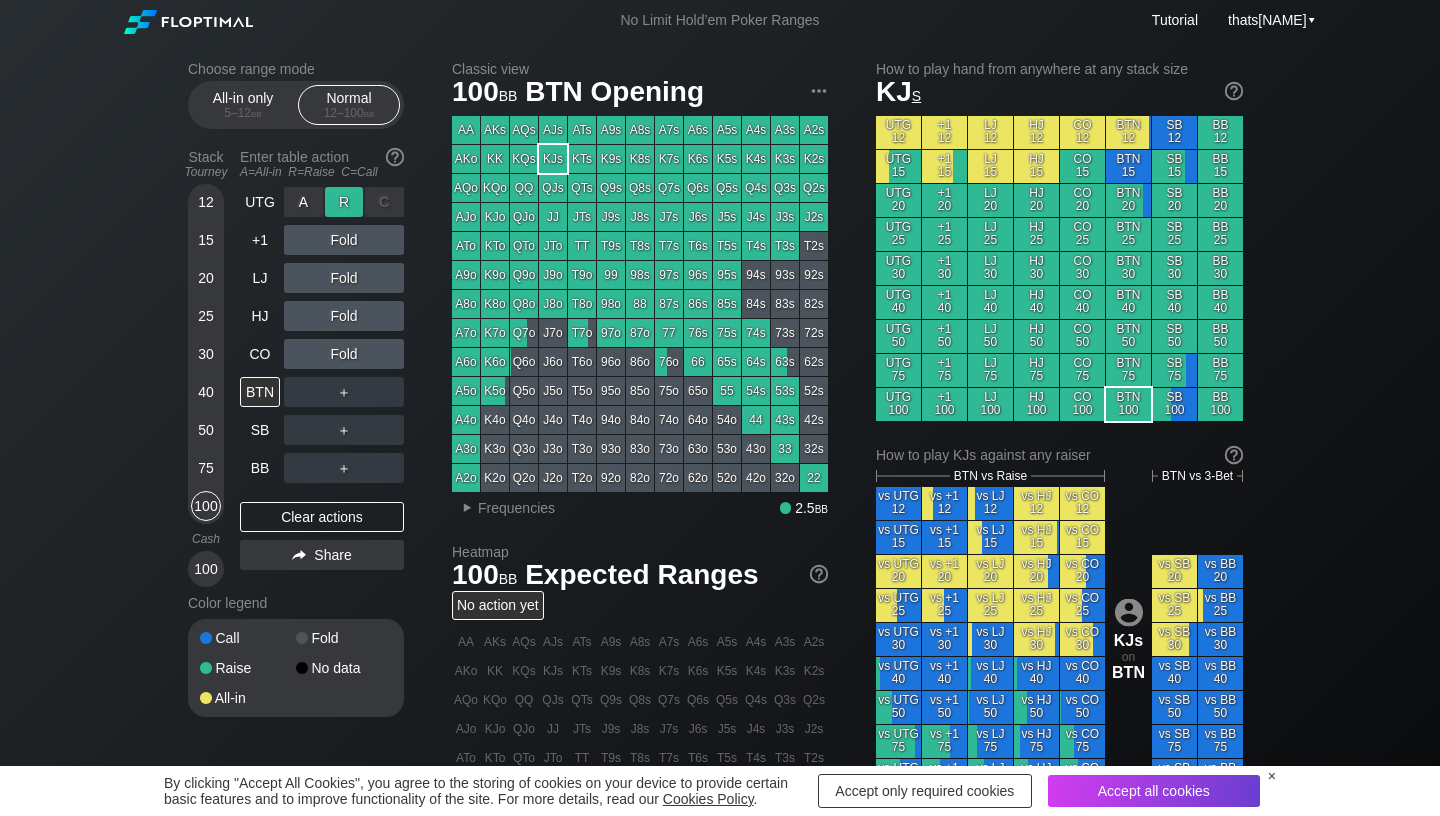 click on "R ✕" at bounding box center [344, 202] 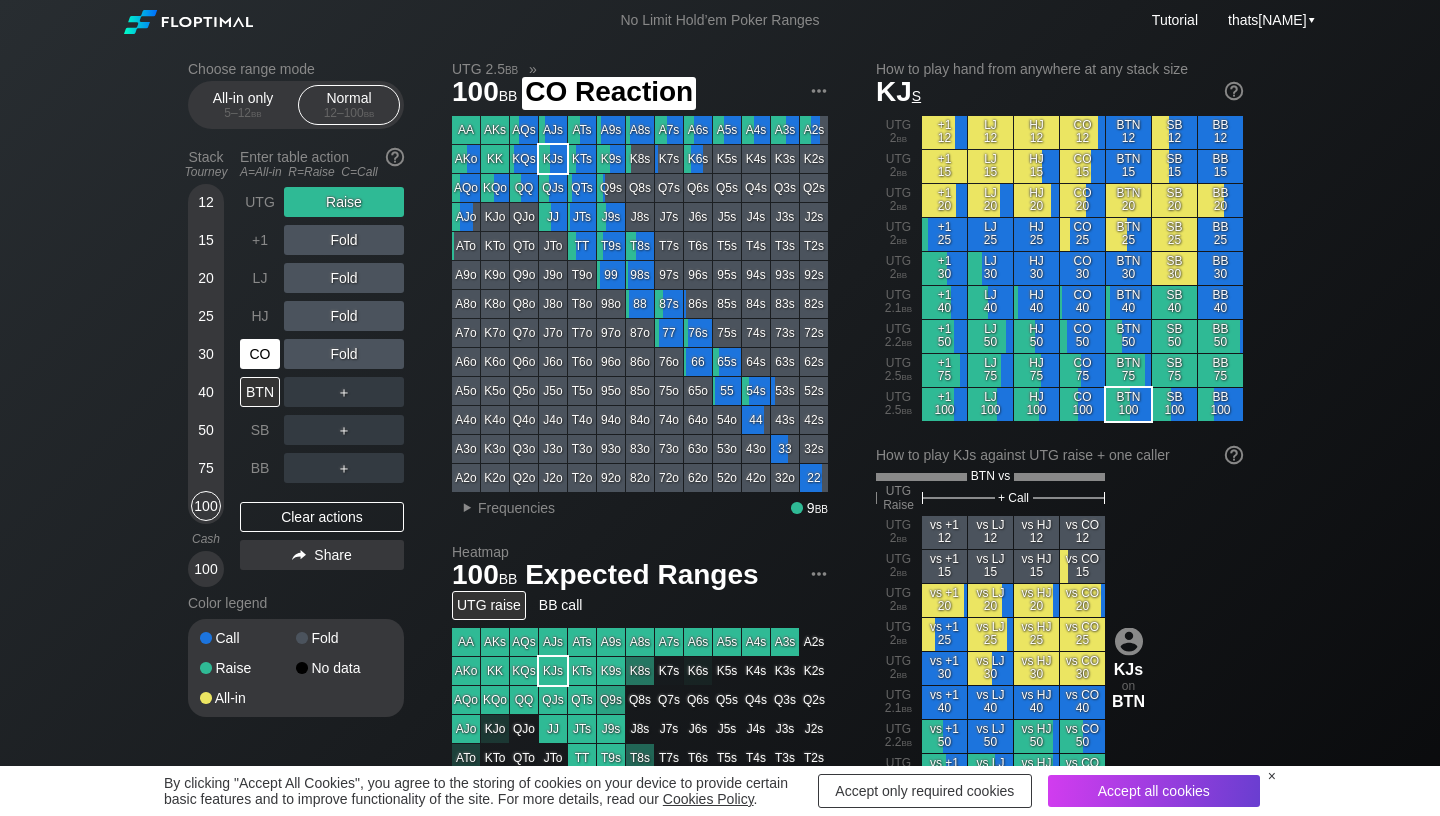 click on "CO" at bounding box center [260, 354] 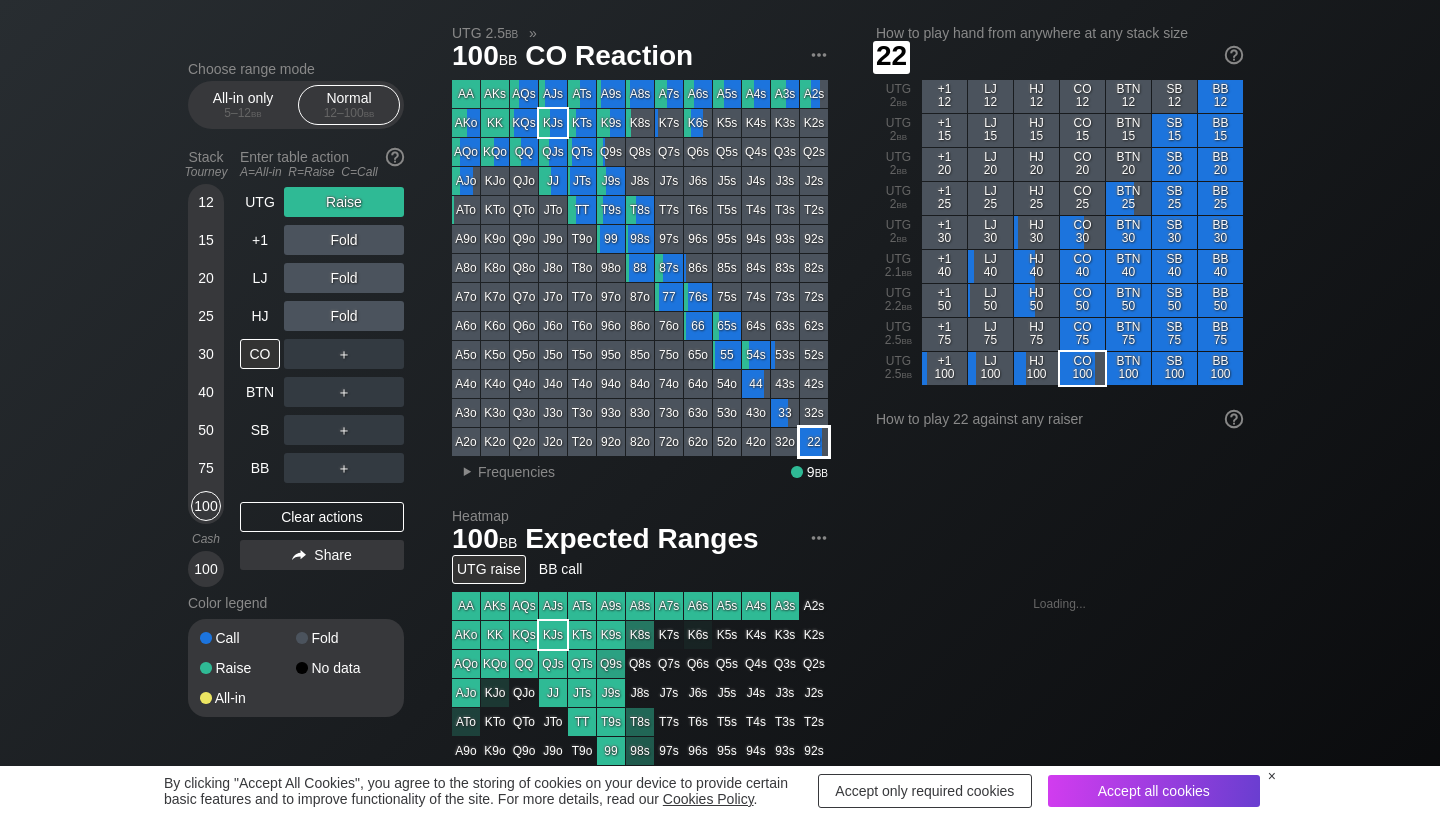 scroll, scrollTop: 0, scrollLeft: 0, axis: both 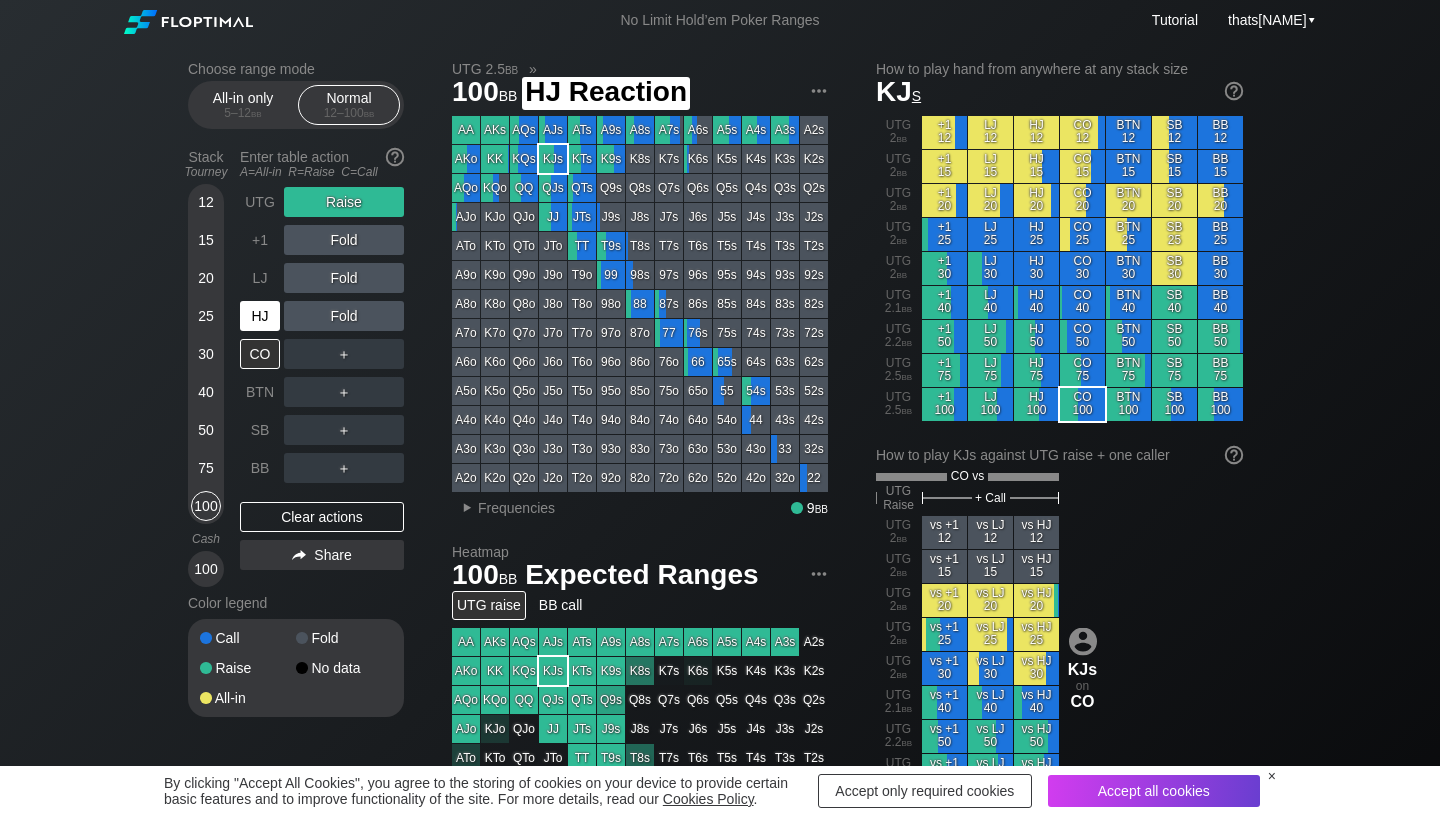 click on "HJ" at bounding box center (260, 316) 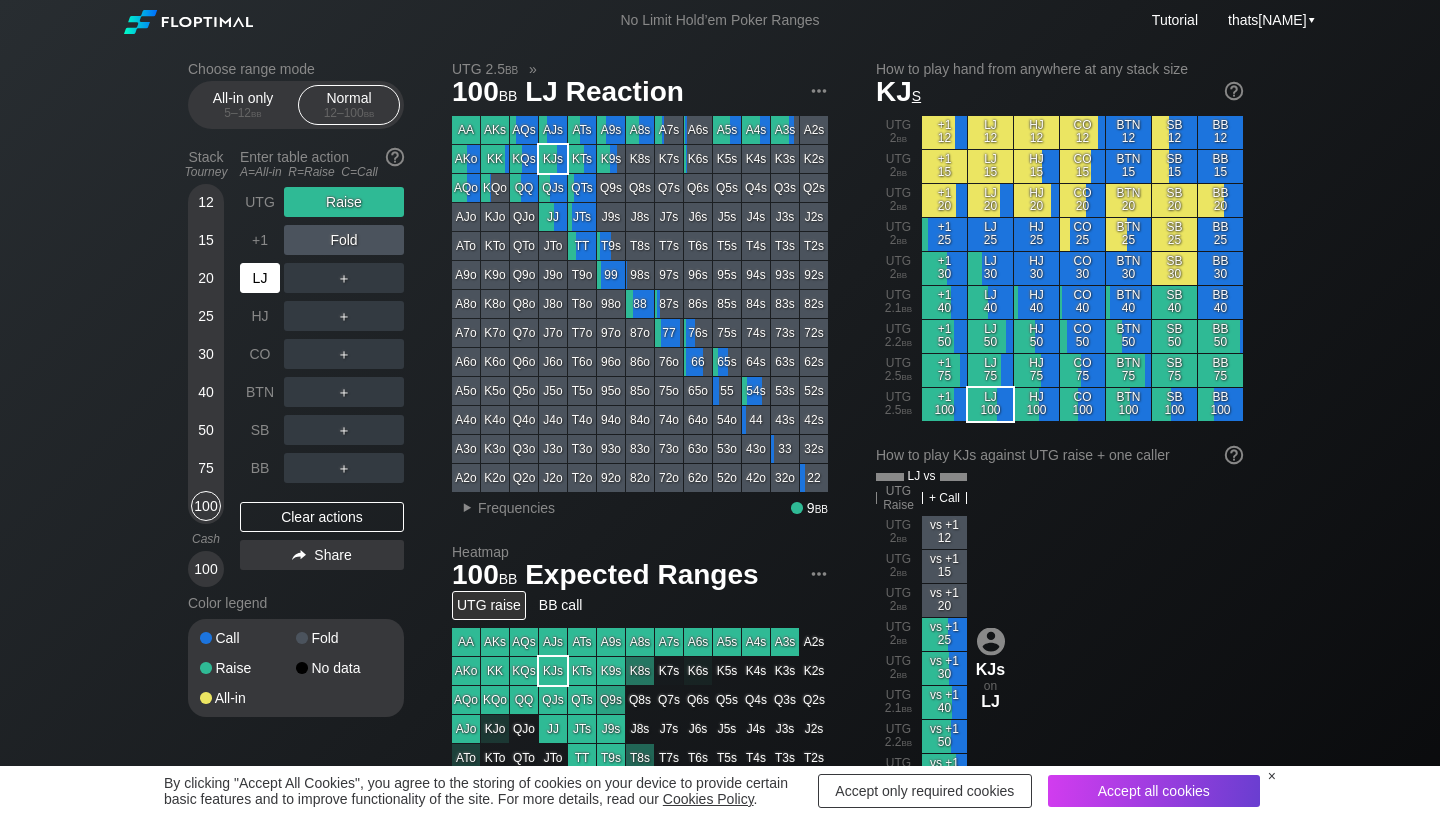 click on "LJ" at bounding box center (260, 278) 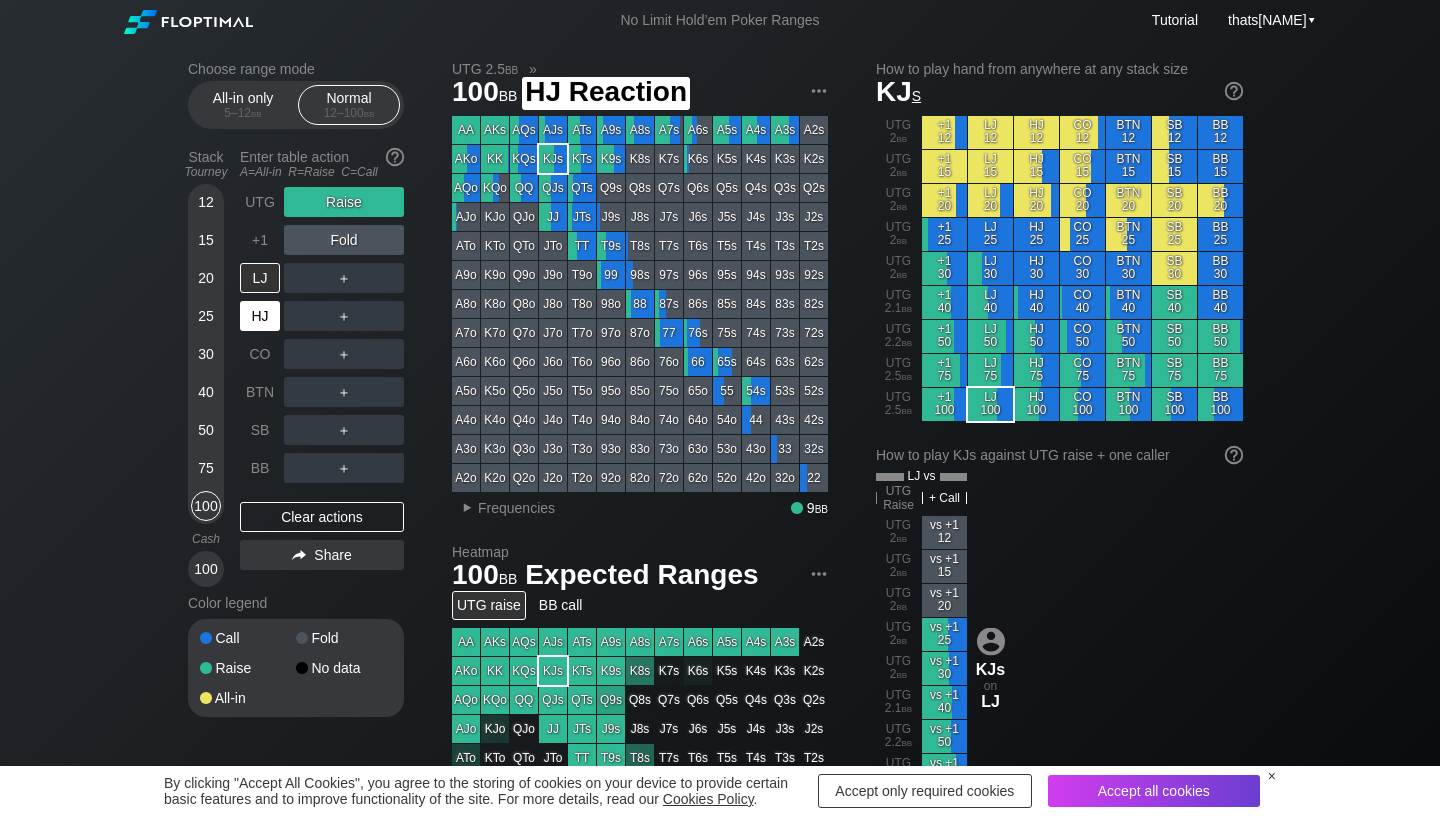 click on "HJ" at bounding box center [260, 316] 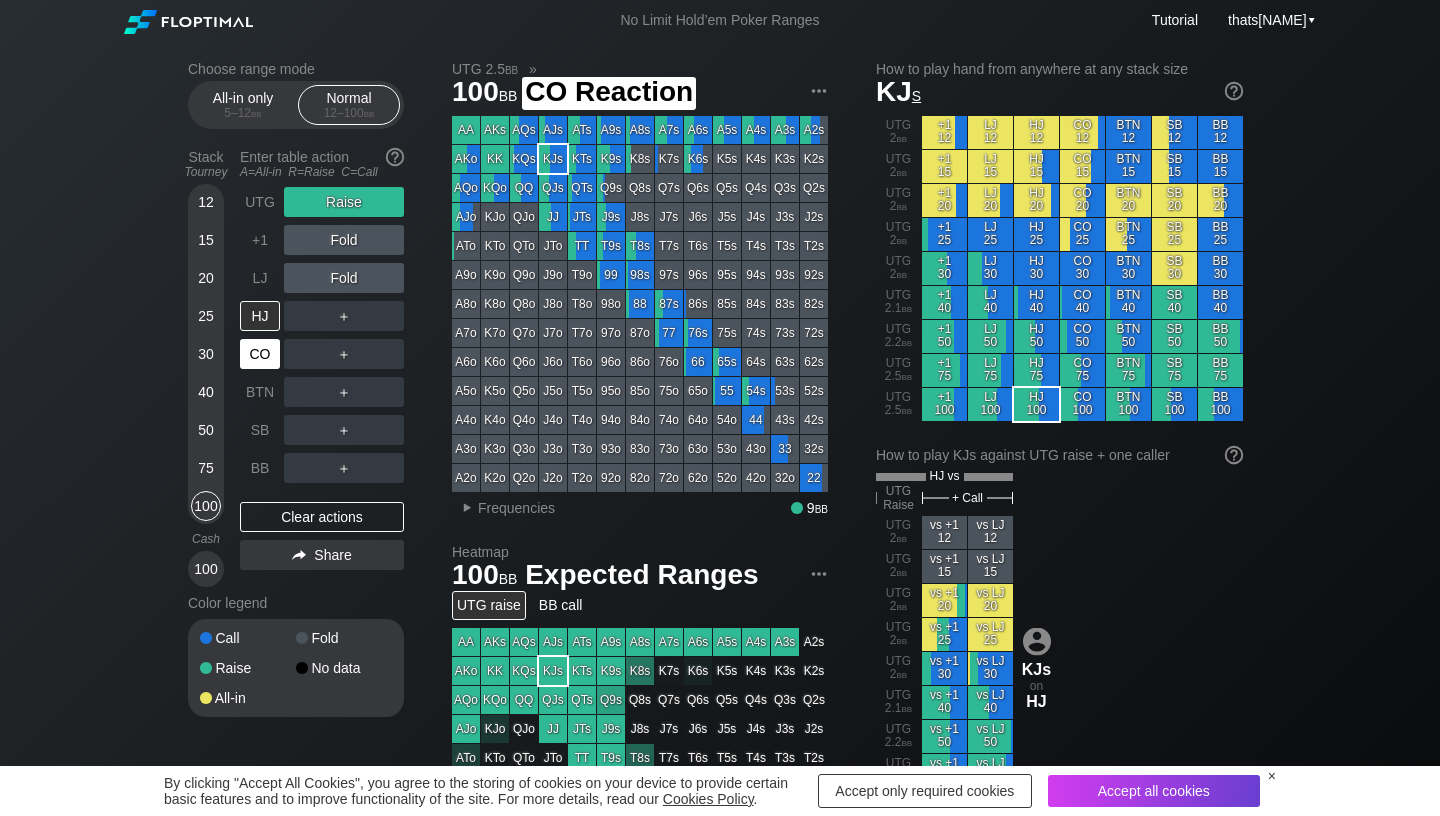 click on "CO" at bounding box center (260, 354) 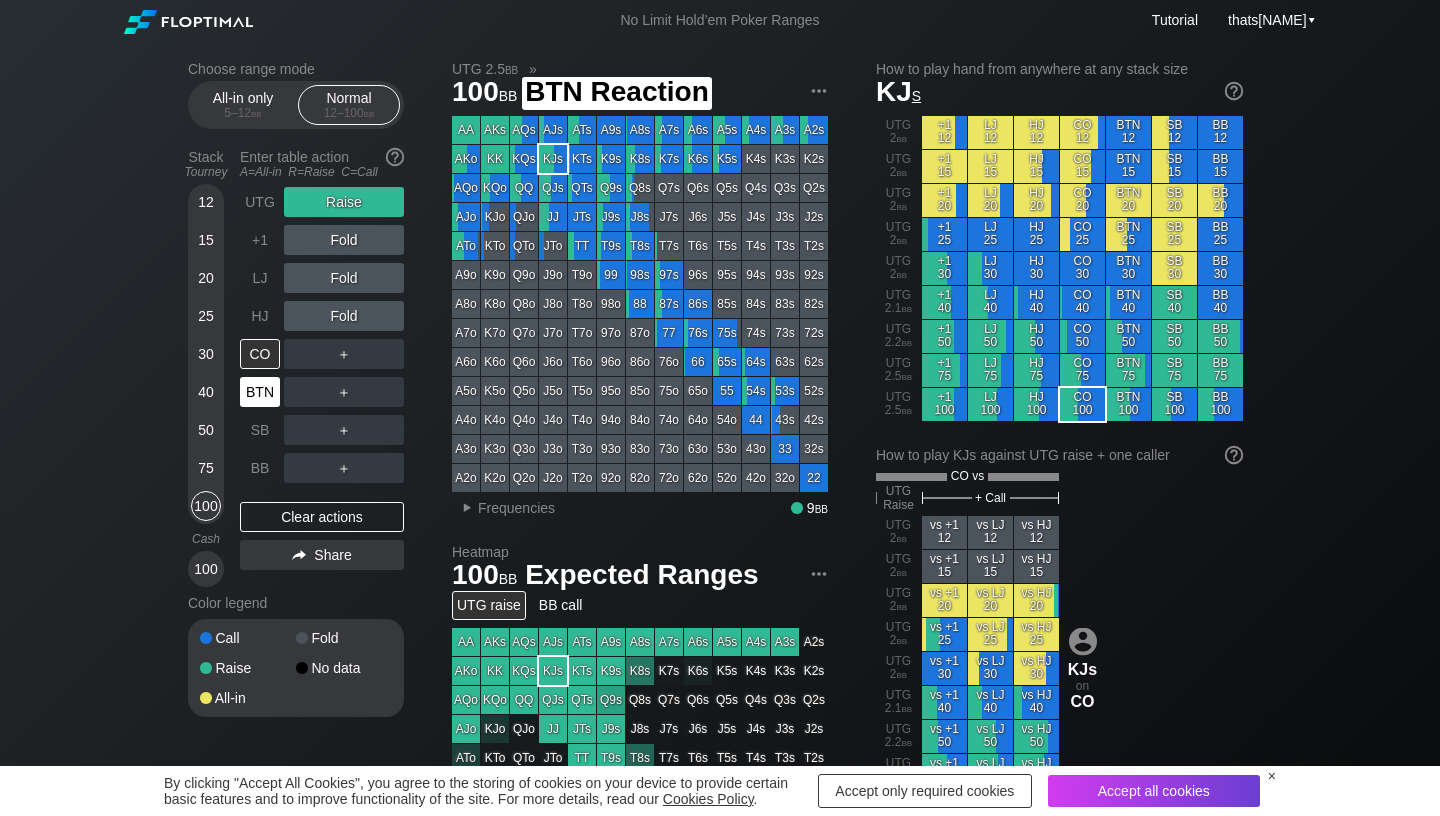 click on "BTN" at bounding box center [260, 392] 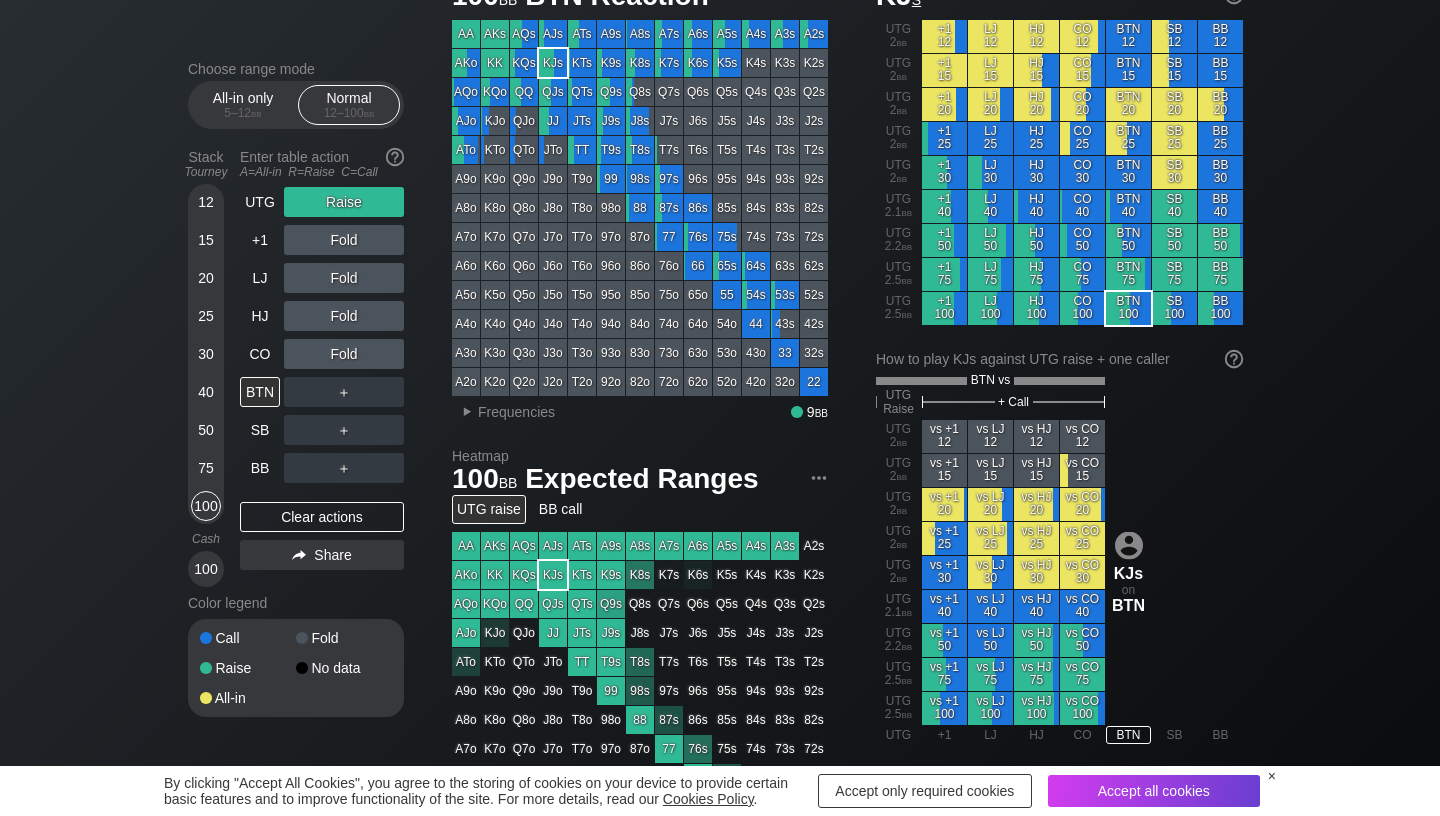 scroll, scrollTop: 102, scrollLeft: 0, axis: vertical 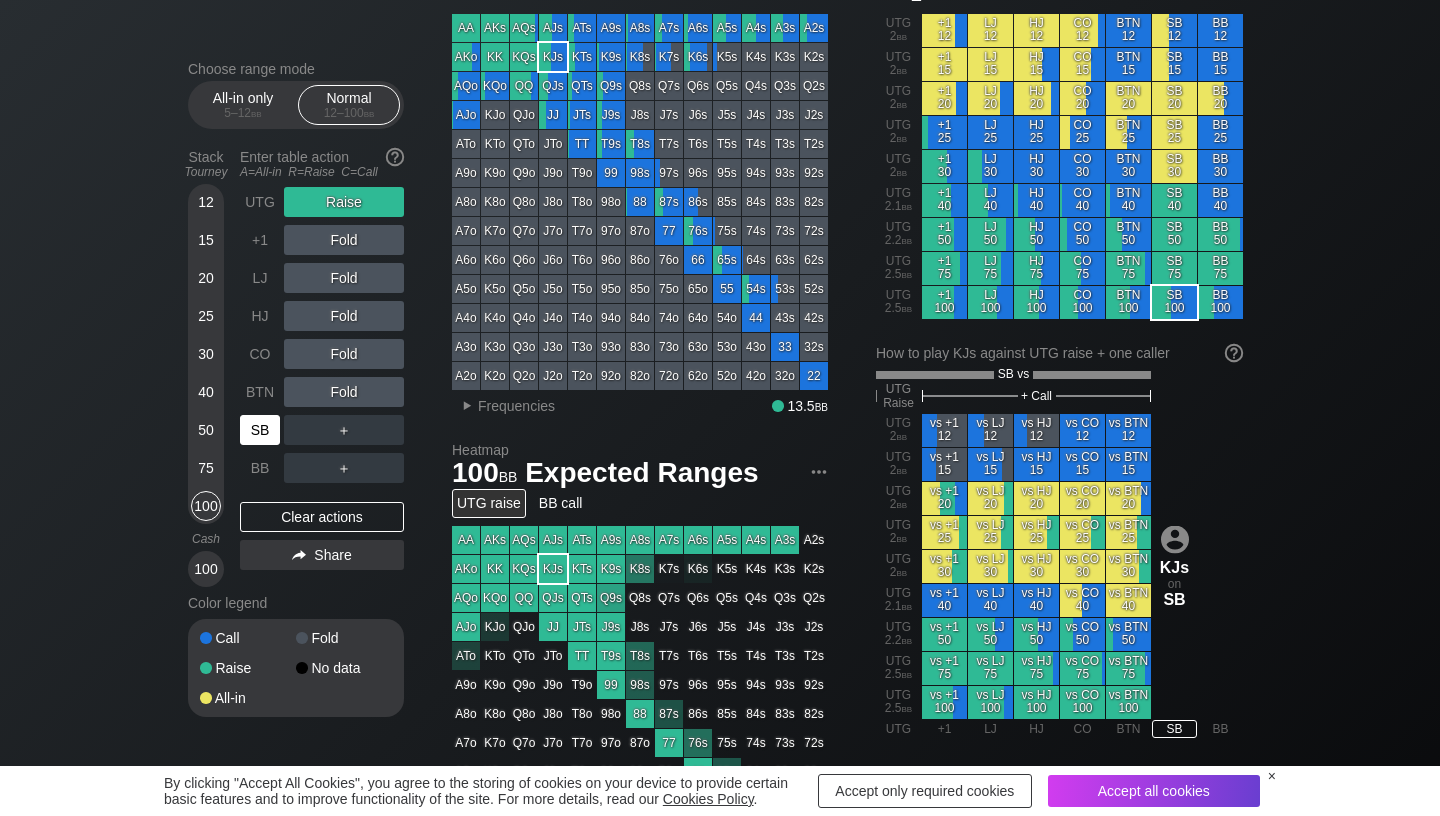 click on "SB" at bounding box center (260, 430) 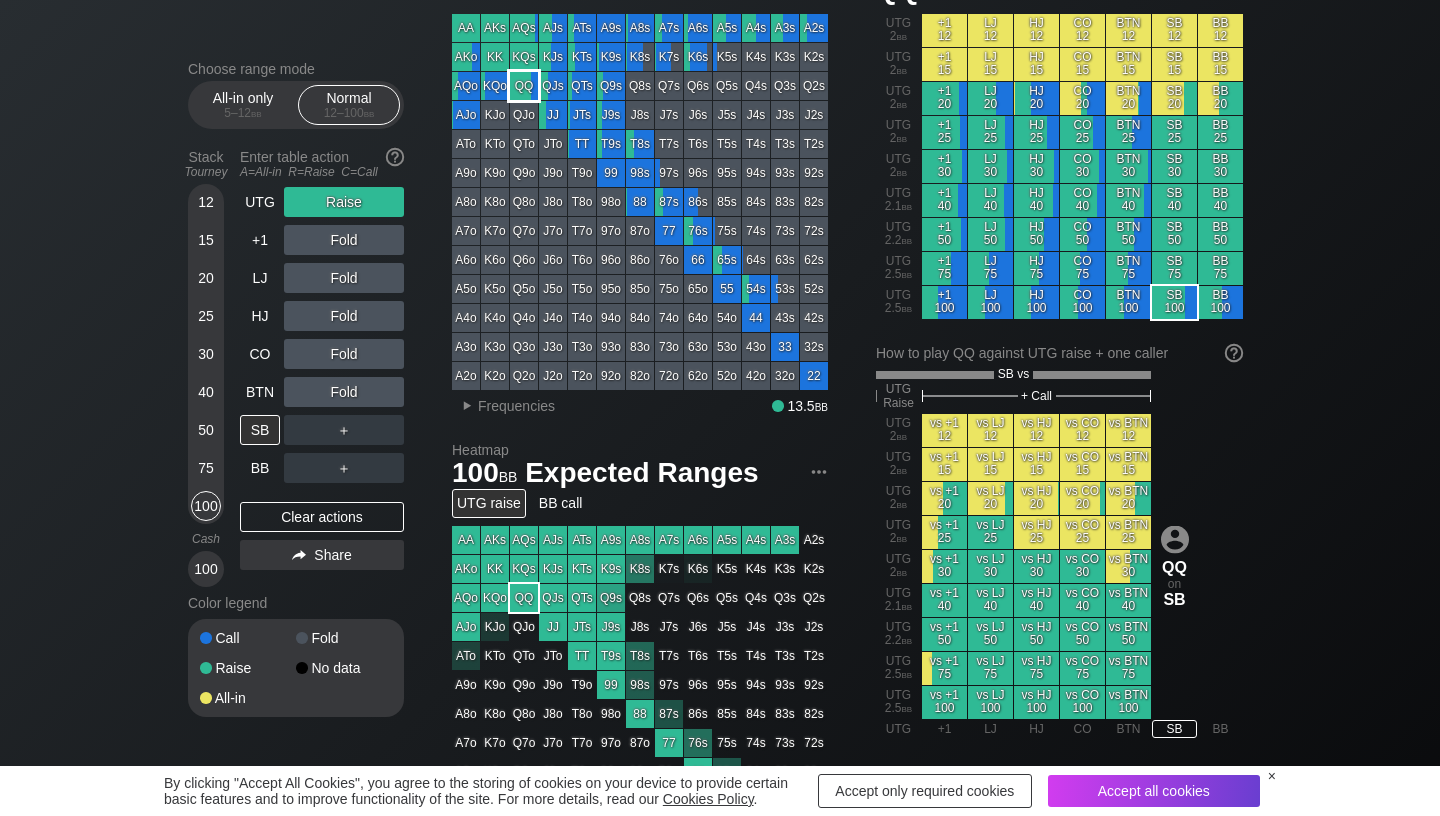 click on "QQ" at bounding box center (524, 86) 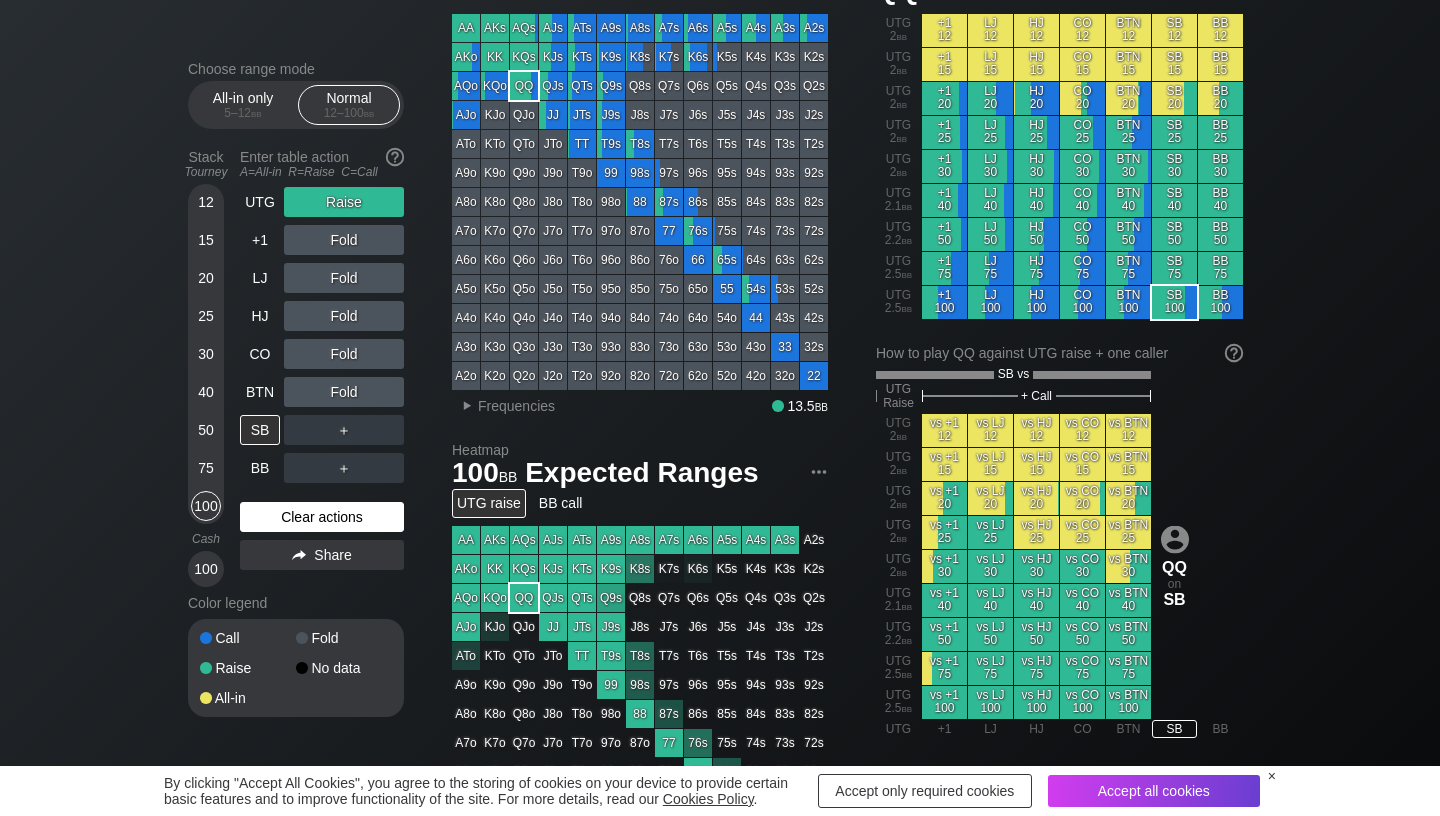 click on "Clear actions" at bounding box center [322, 517] 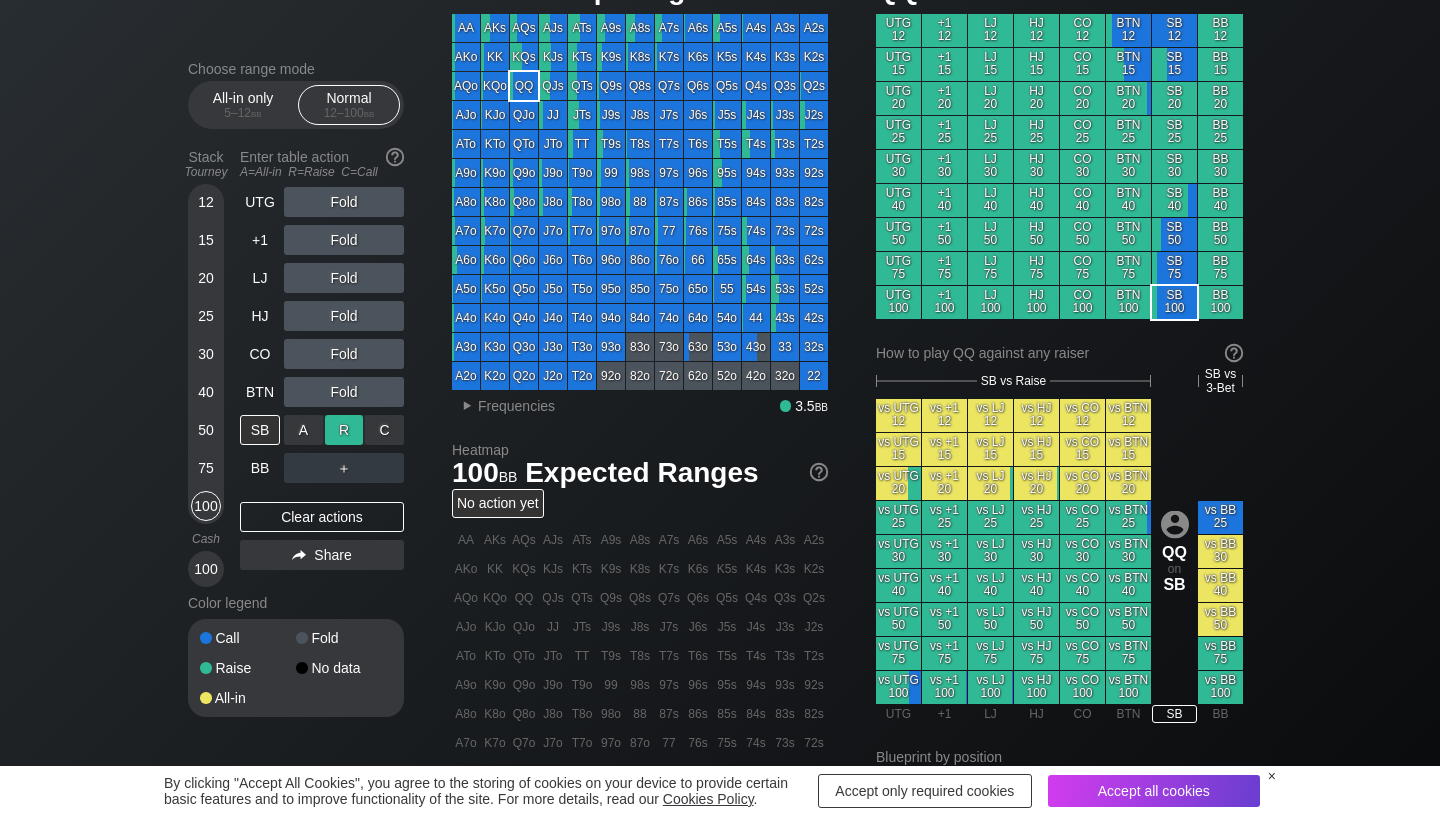 click on "R ✕" at bounding box center [344, 430] 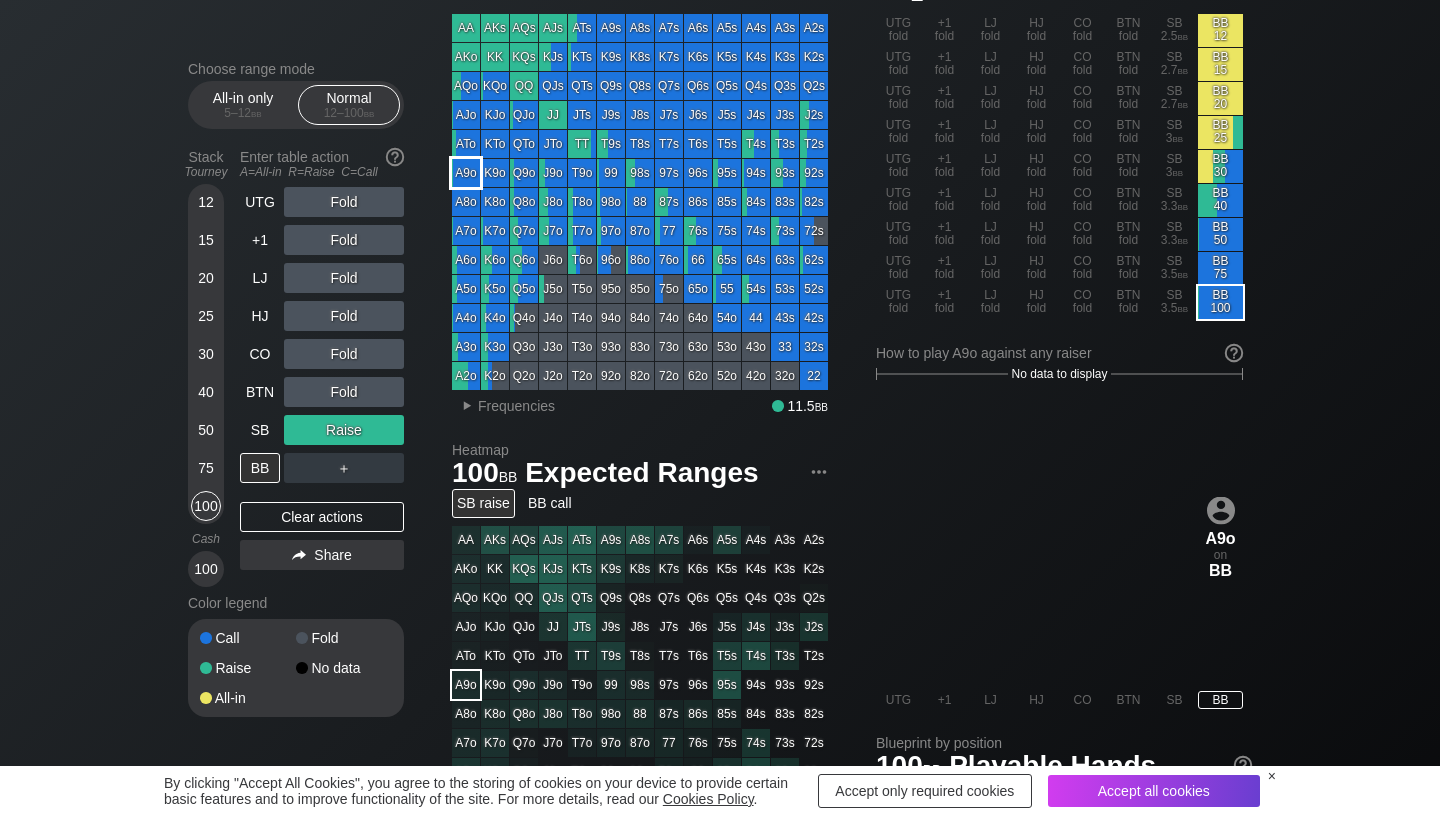 click on "A9o" at bounding box center (466, 173) 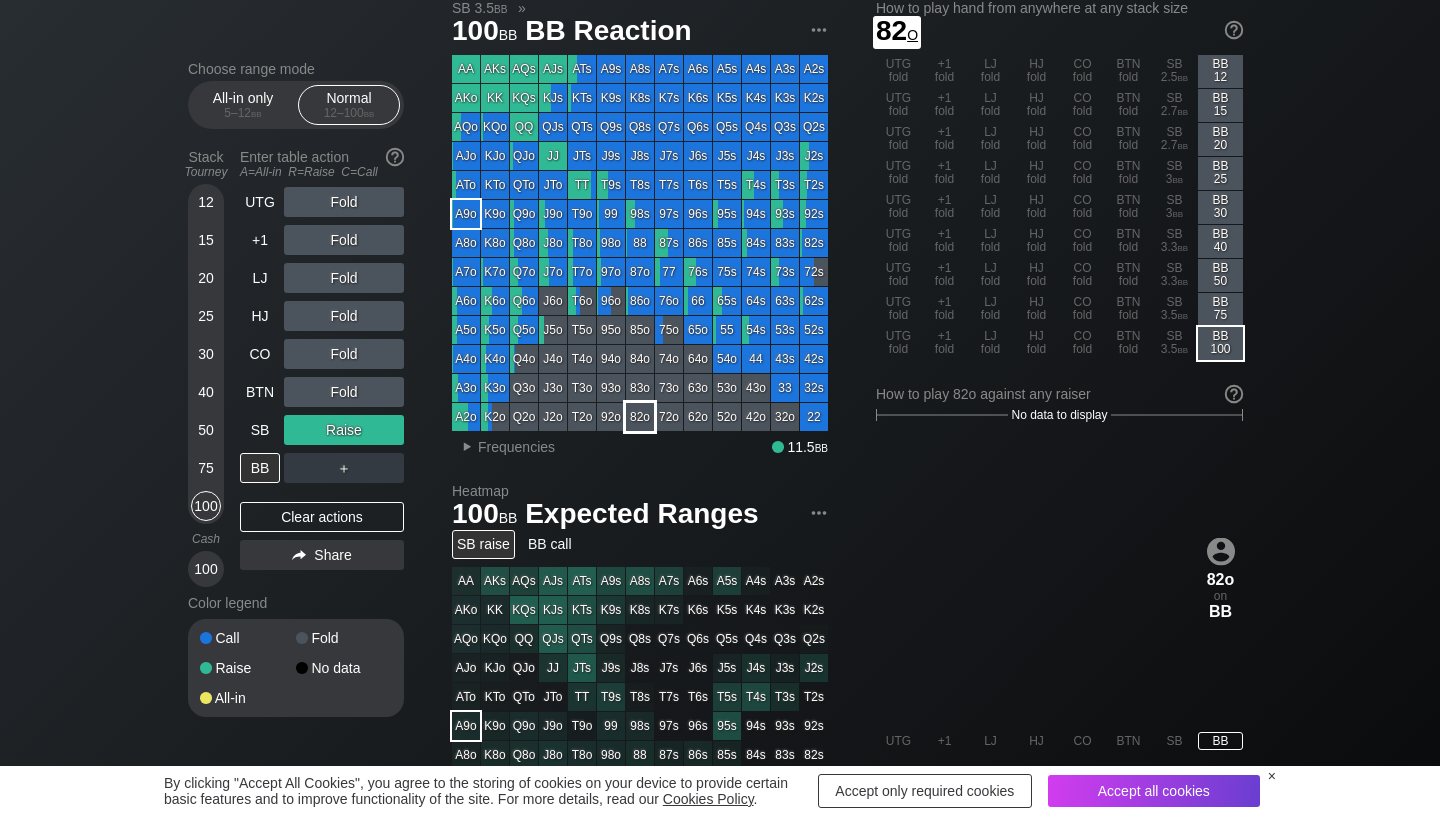 scroll, scrollTop: 41, scrollLeft: 0, axis: vertical 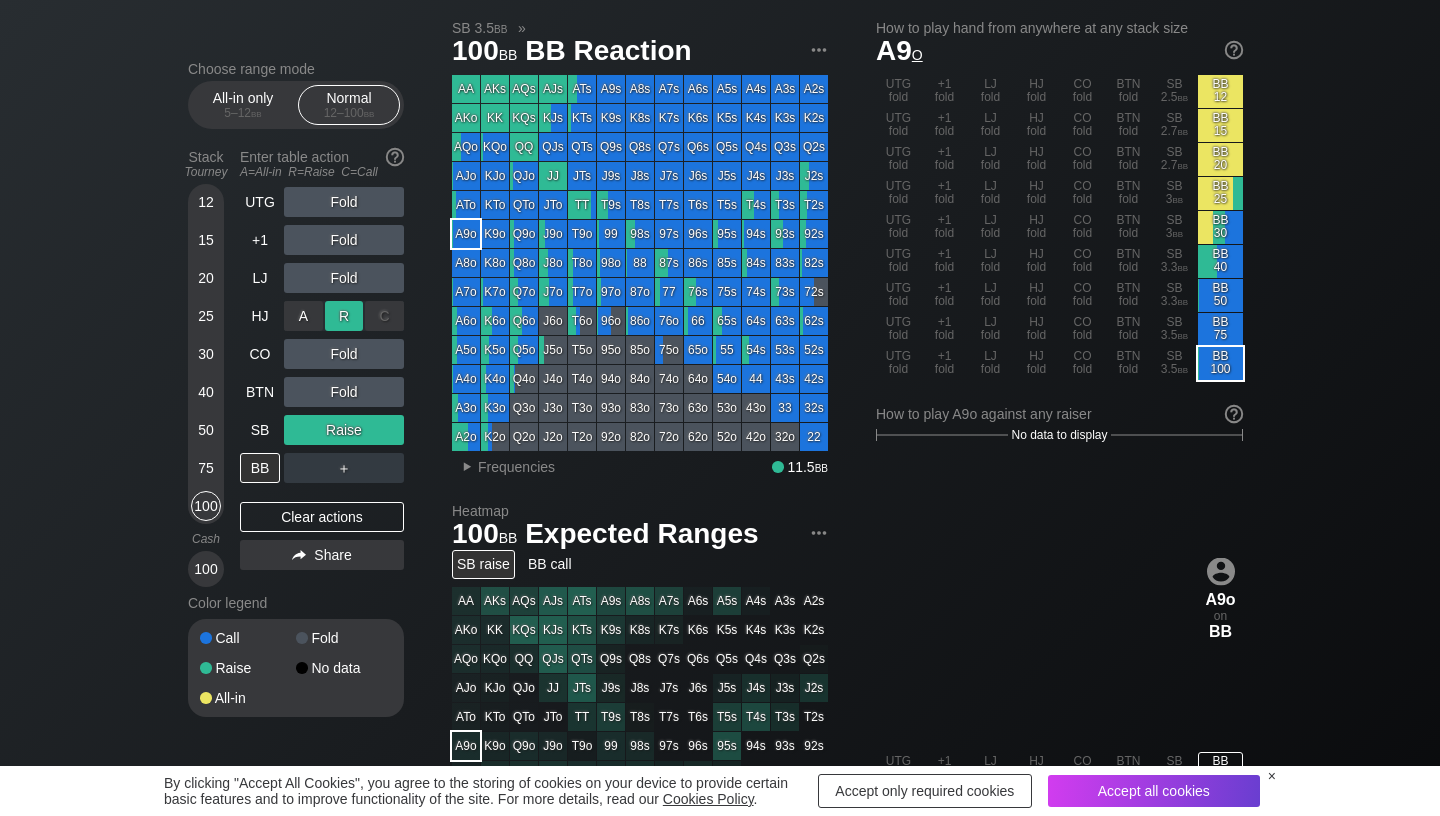 click on "R ✕" at bounding box center (344, 316) 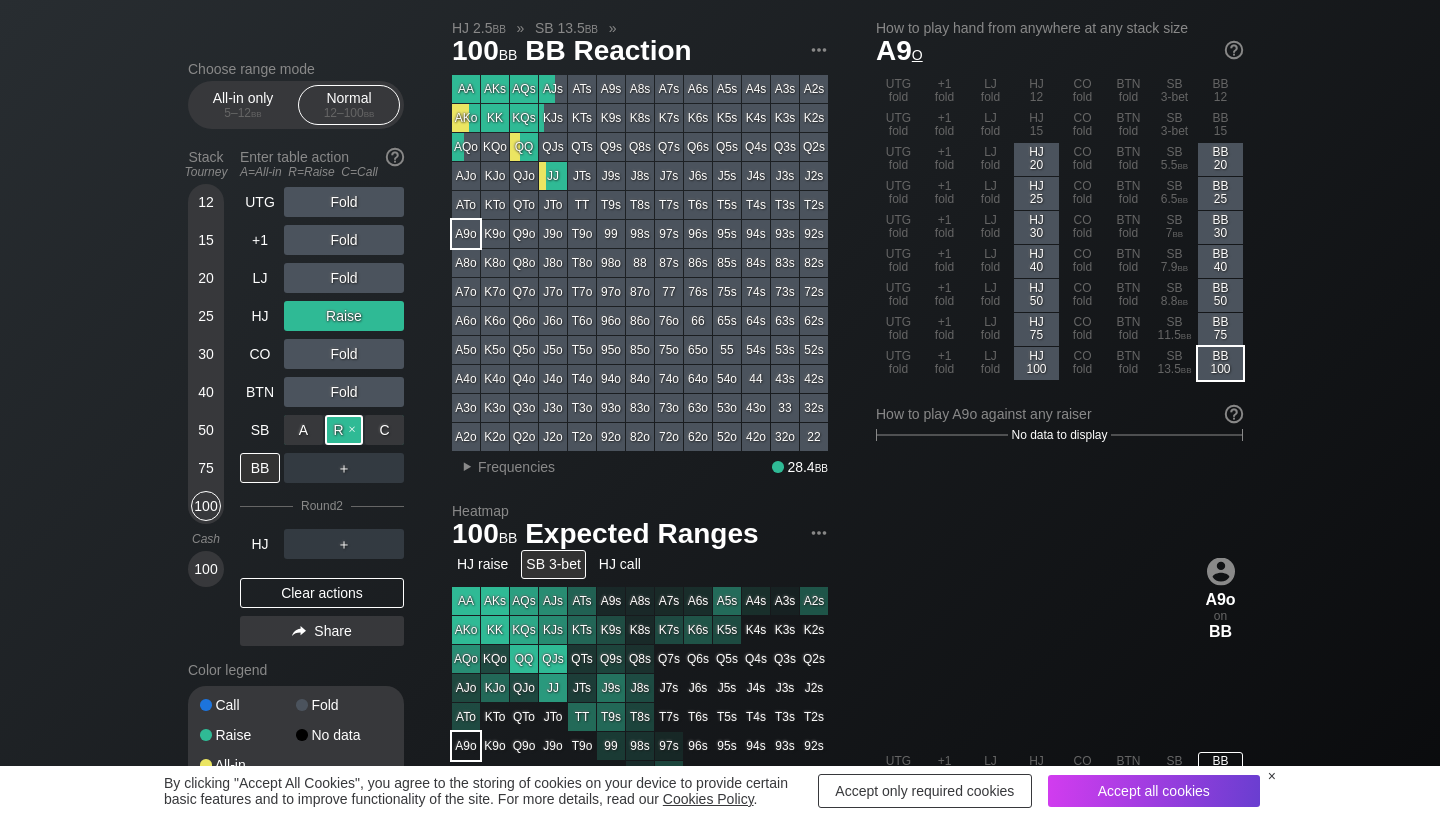 click on "R ✕" at bounding box center [344, 430] 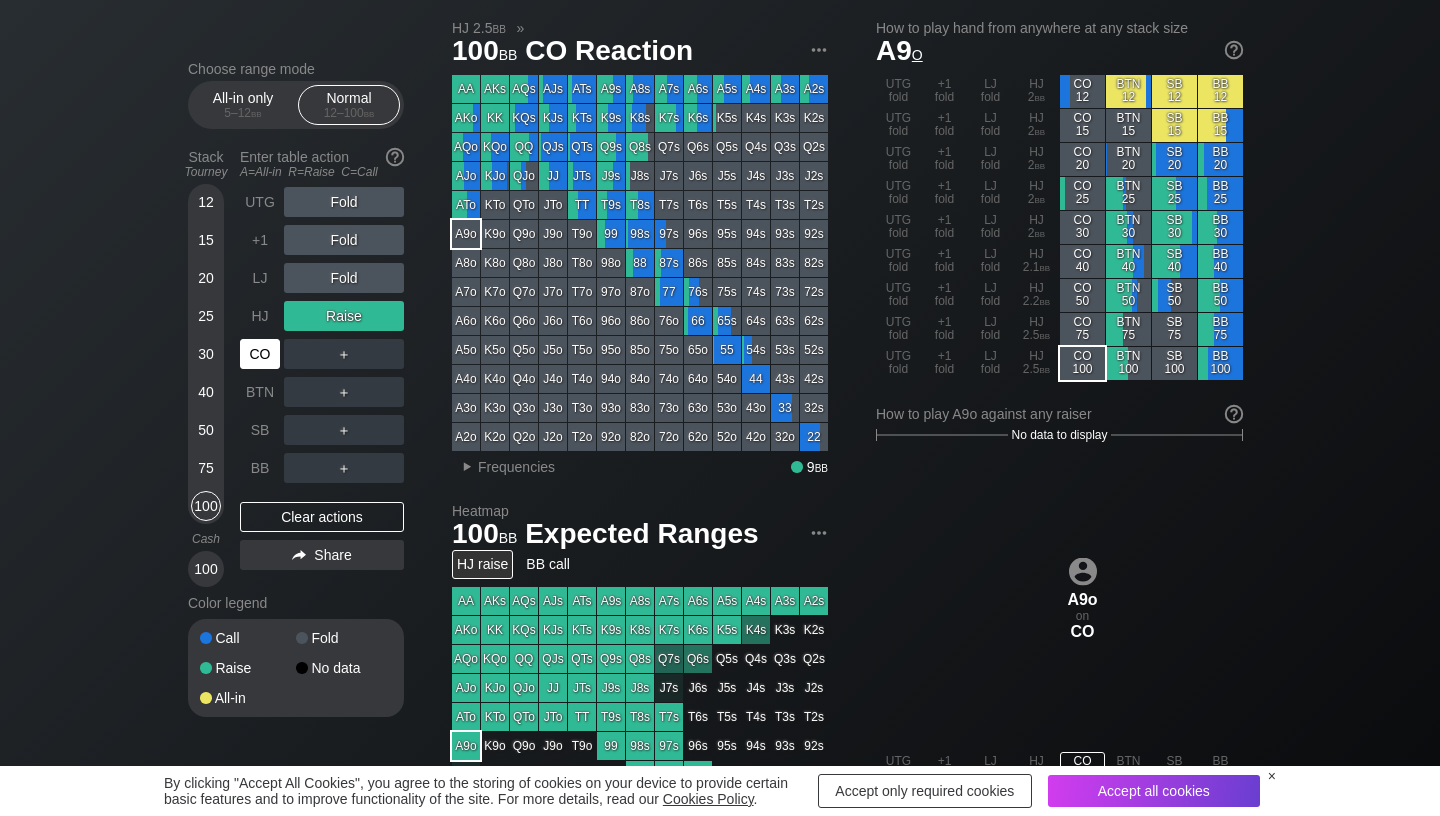 click on "CO" at bounding box center [260, 354] 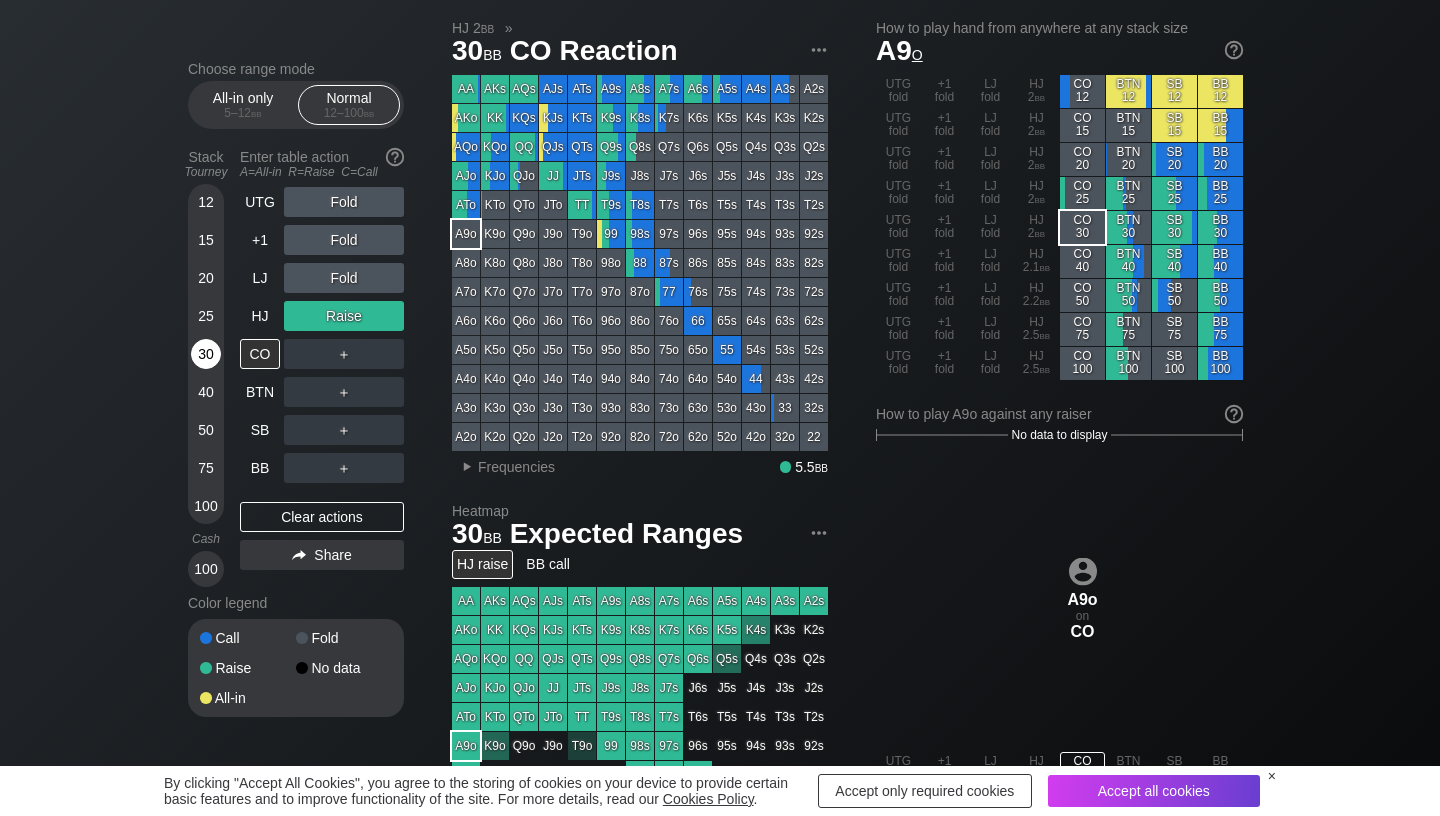 click on "30" at bounding box center (206, 354) 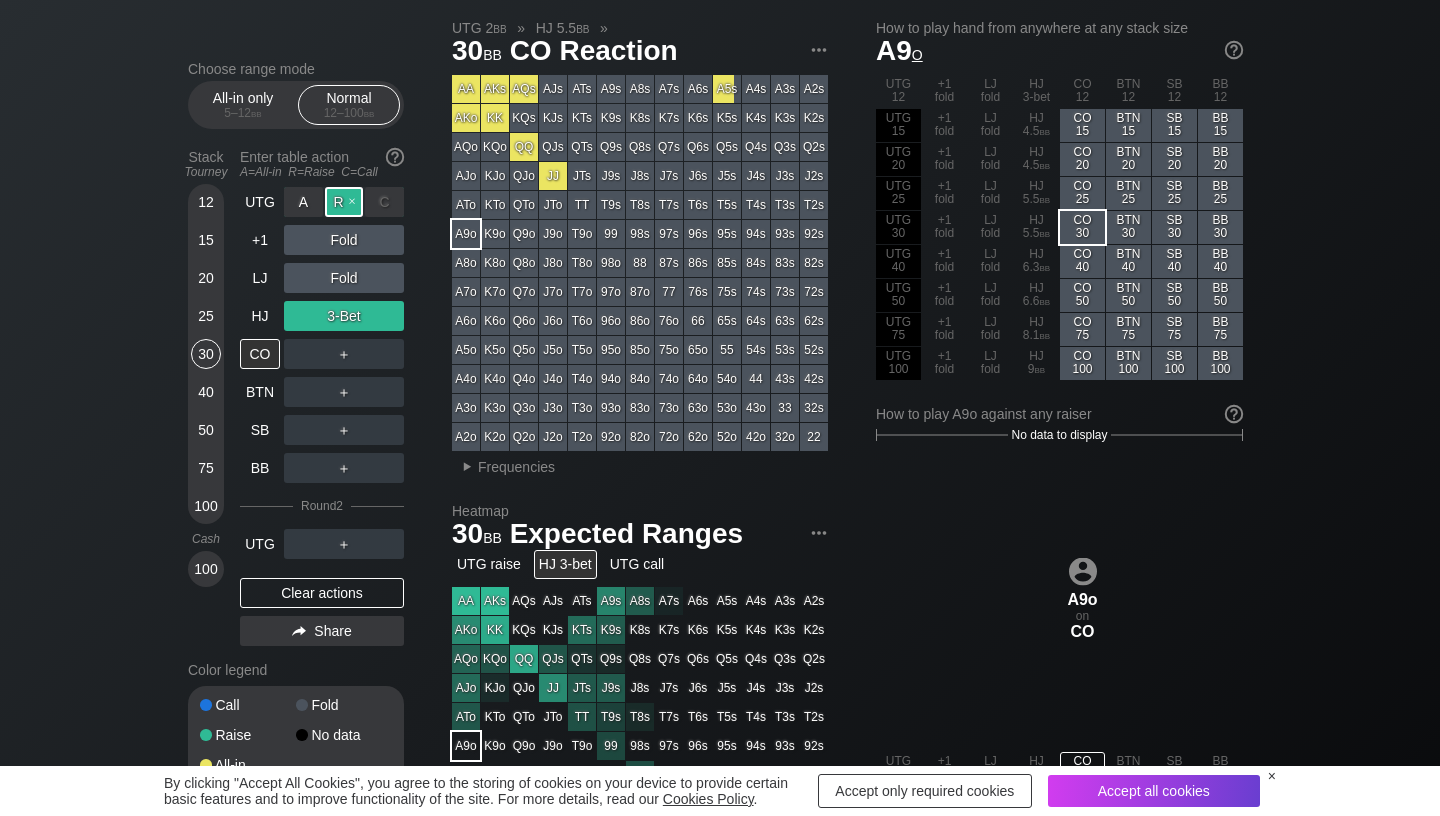 click on "R ✕" at bounding box center [344, 202] 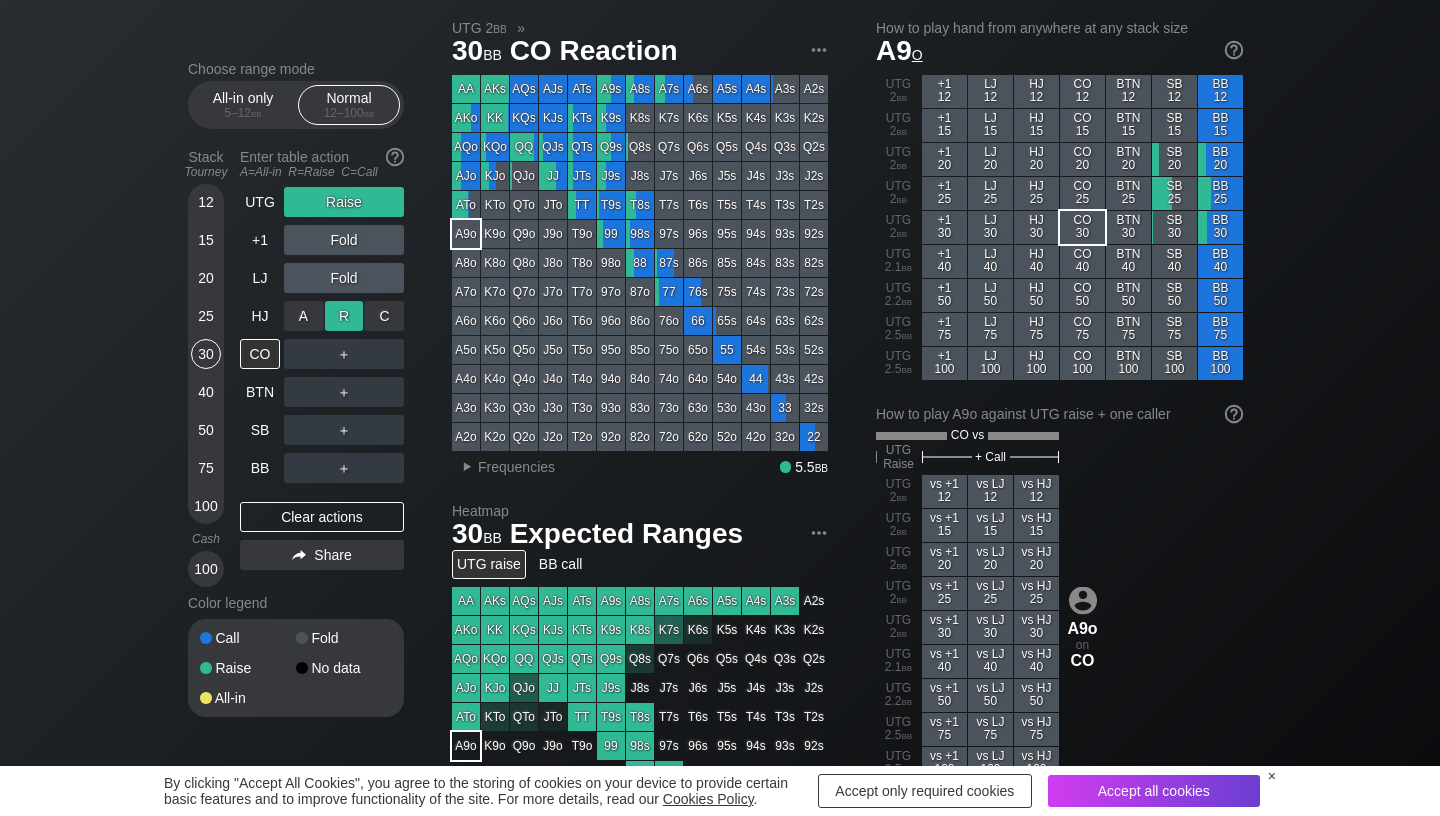 click on "R ✕" at bounding box center (344, 316) 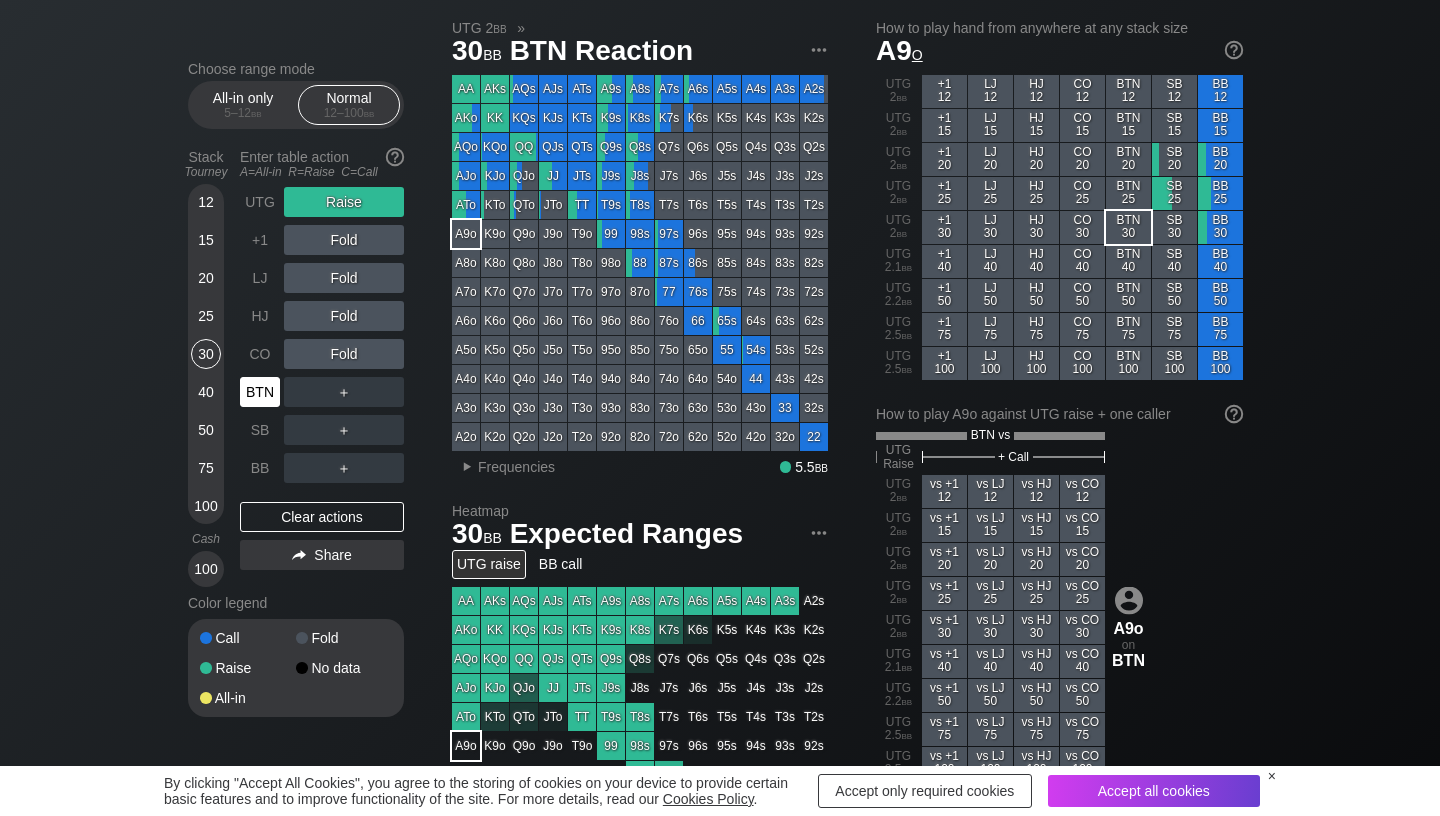 click on "BTN" at bounding box center (260, 392) 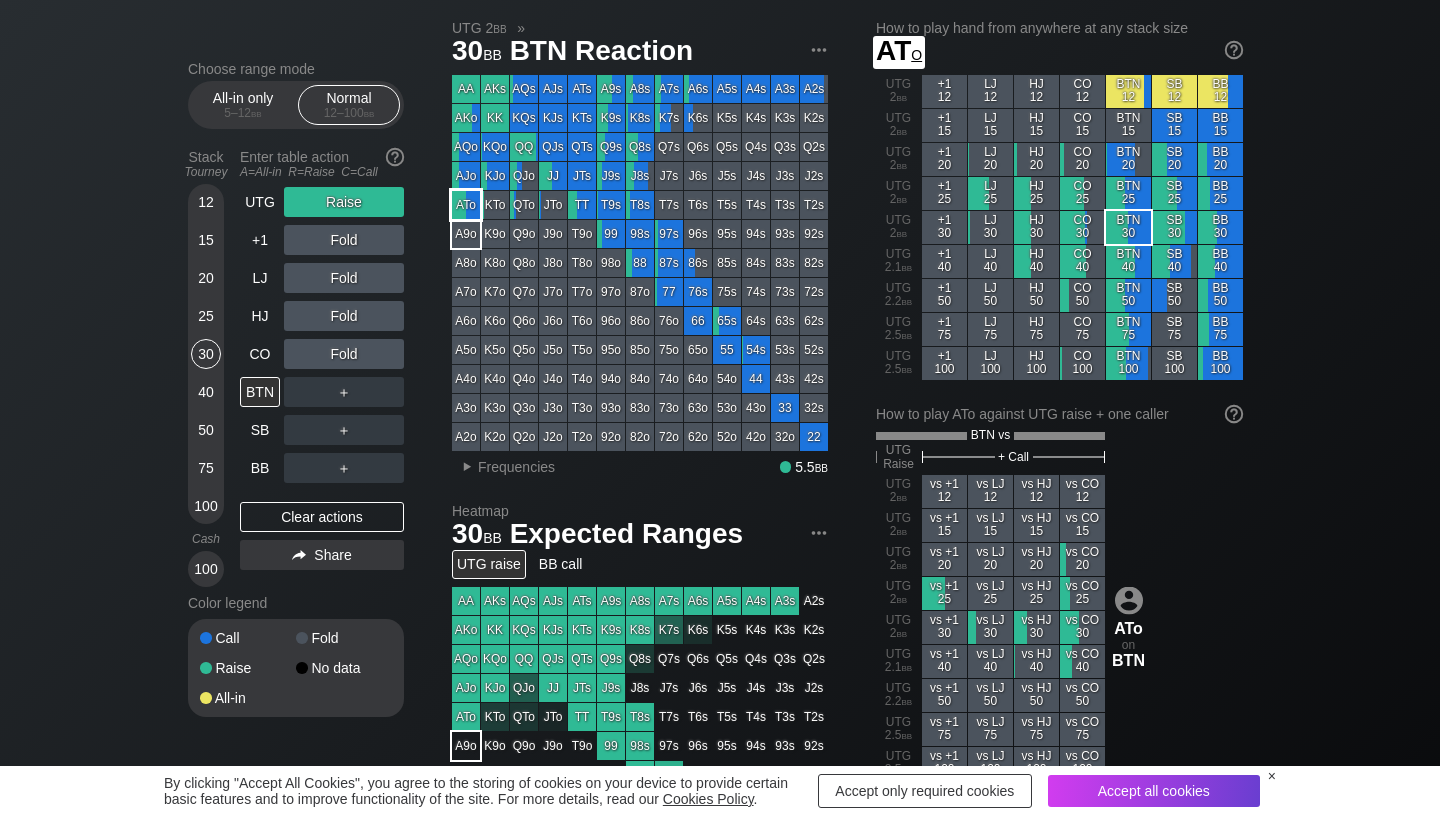 click on "ATo" at bounding box center (466, 205) 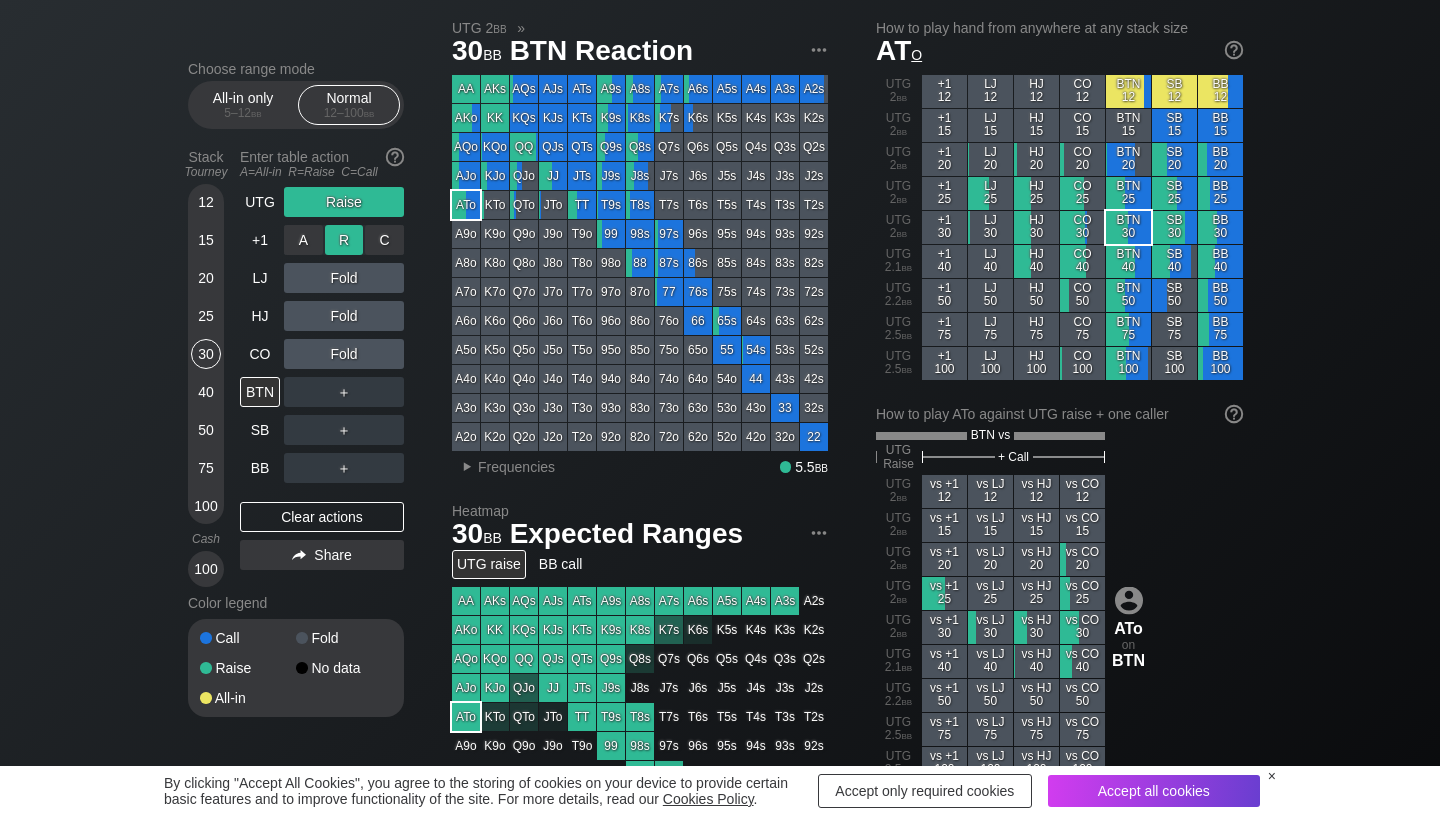 click on "R ✕" at bounding box center (344, 240) 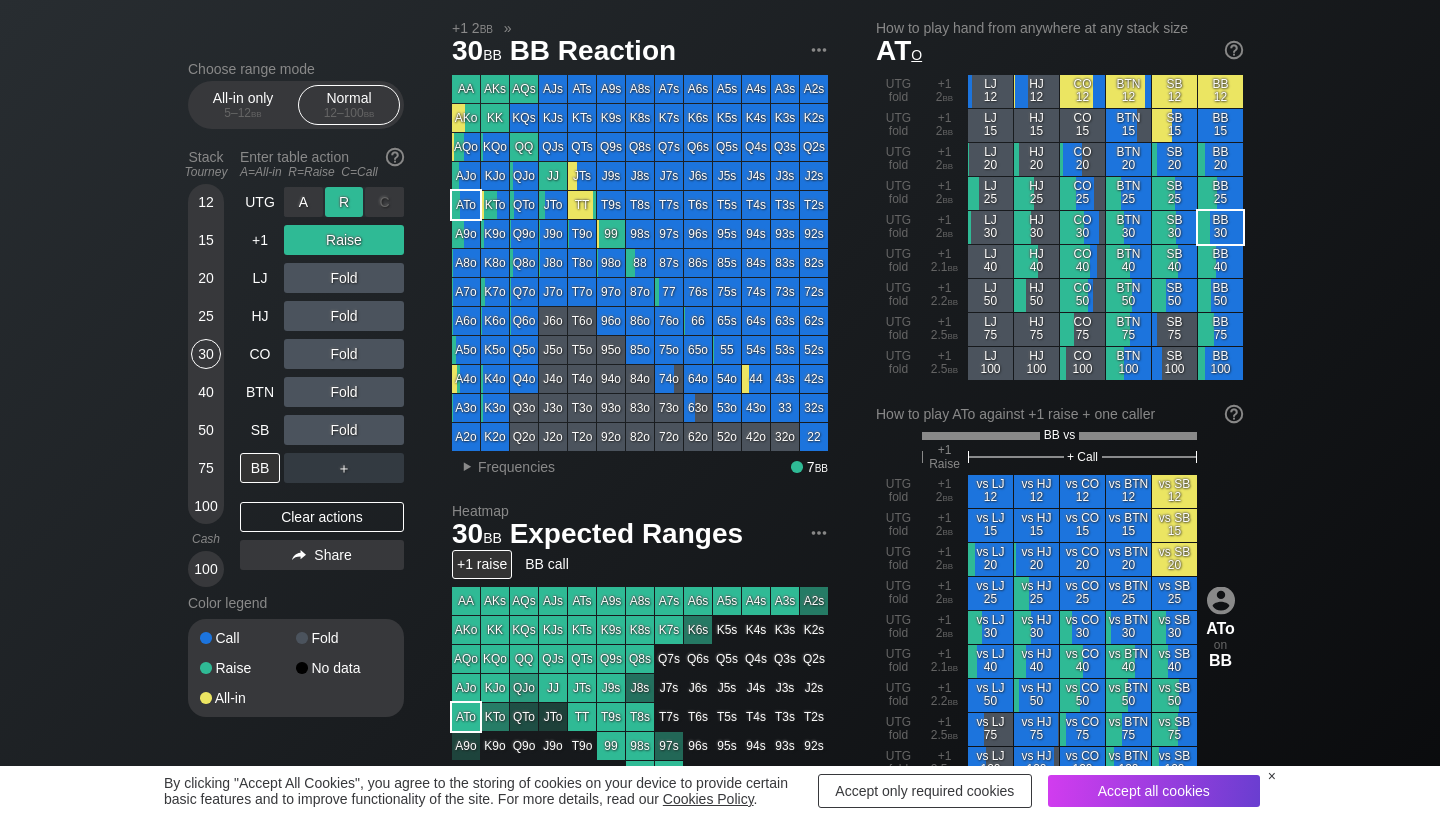 click on "R ✕" at bounding box center (344, 202) 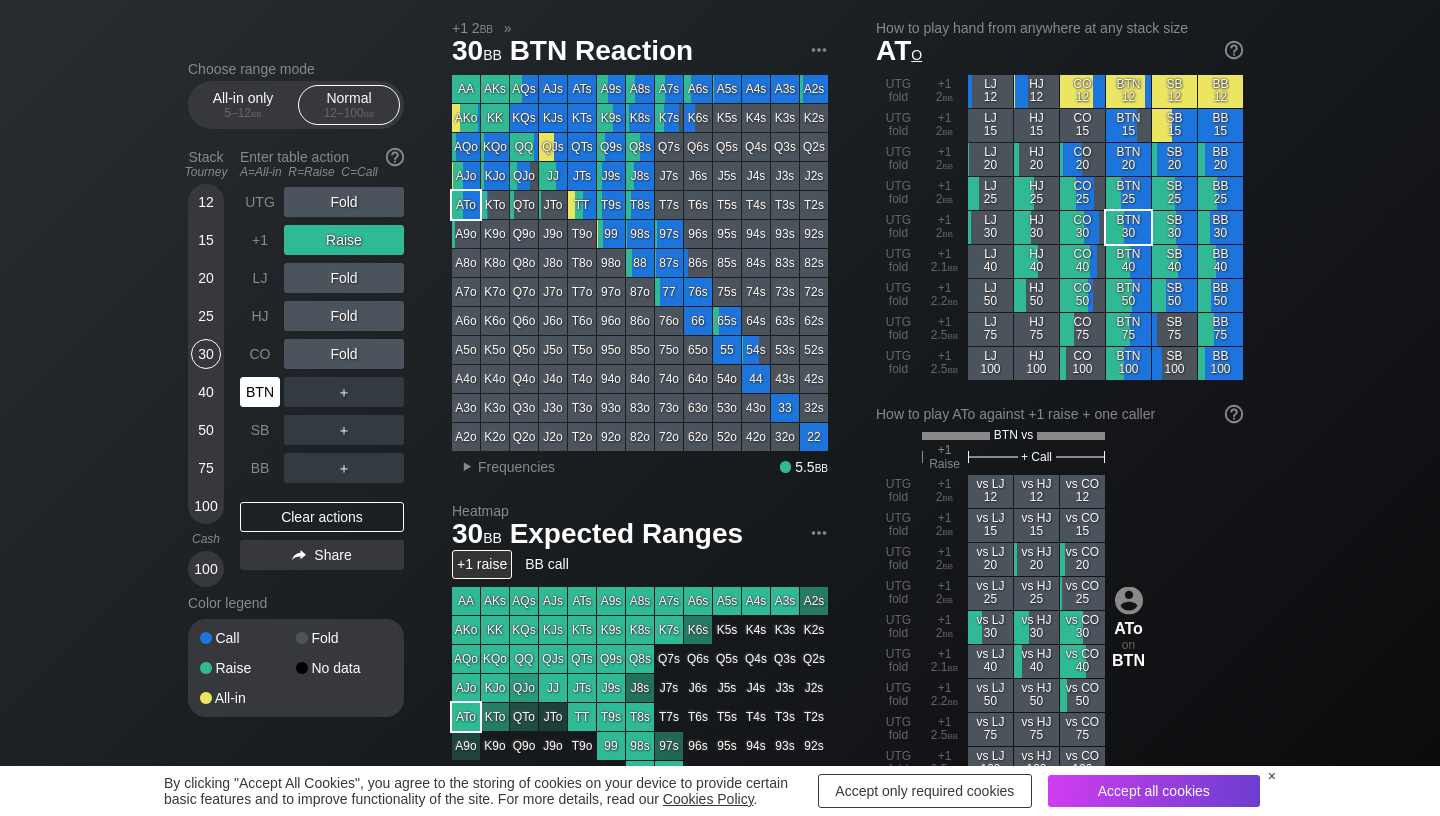 click on "BTN" at bounding box center [260, 392] 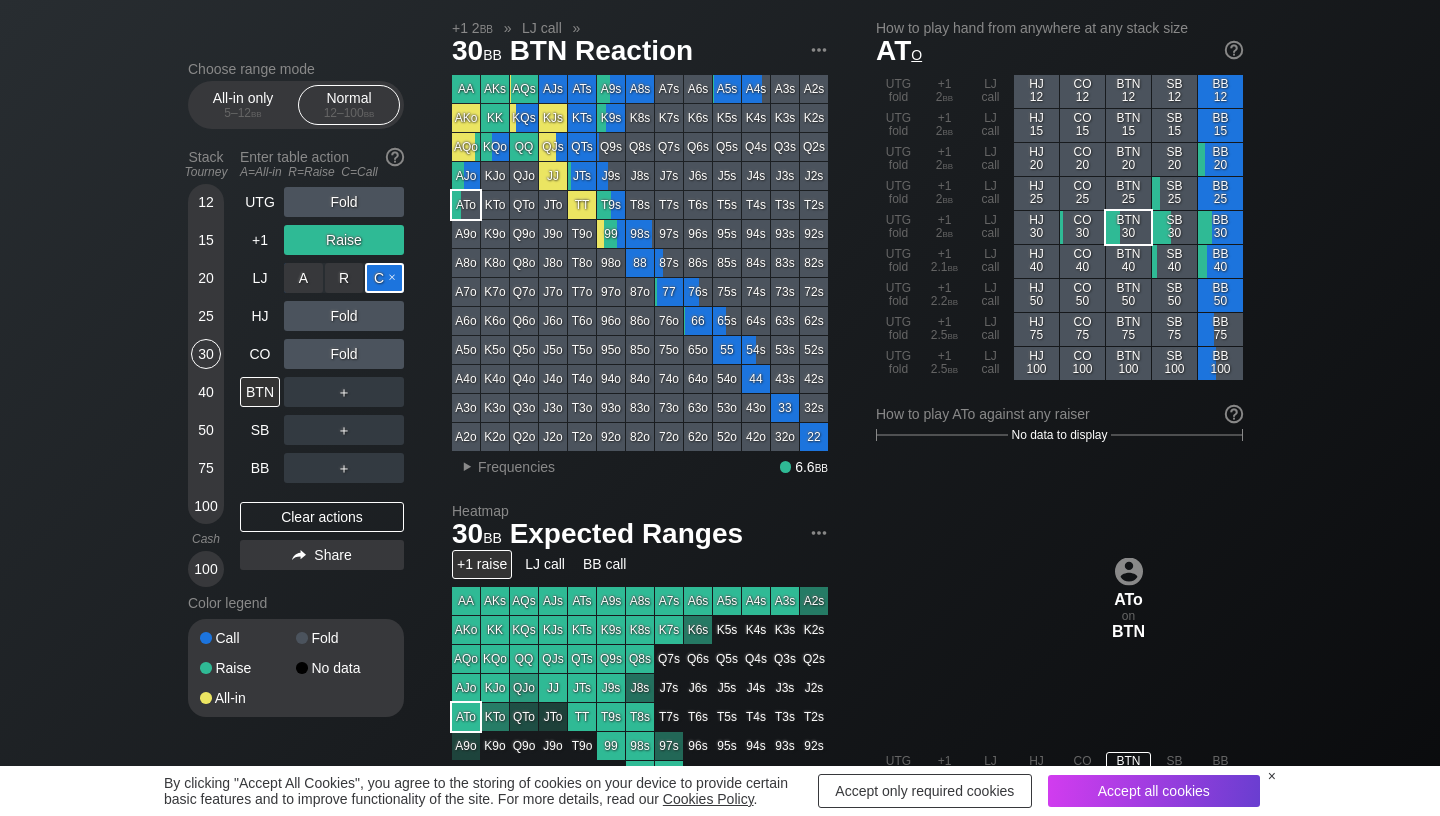 click on "C ✕" at bounding box center [384, 278] 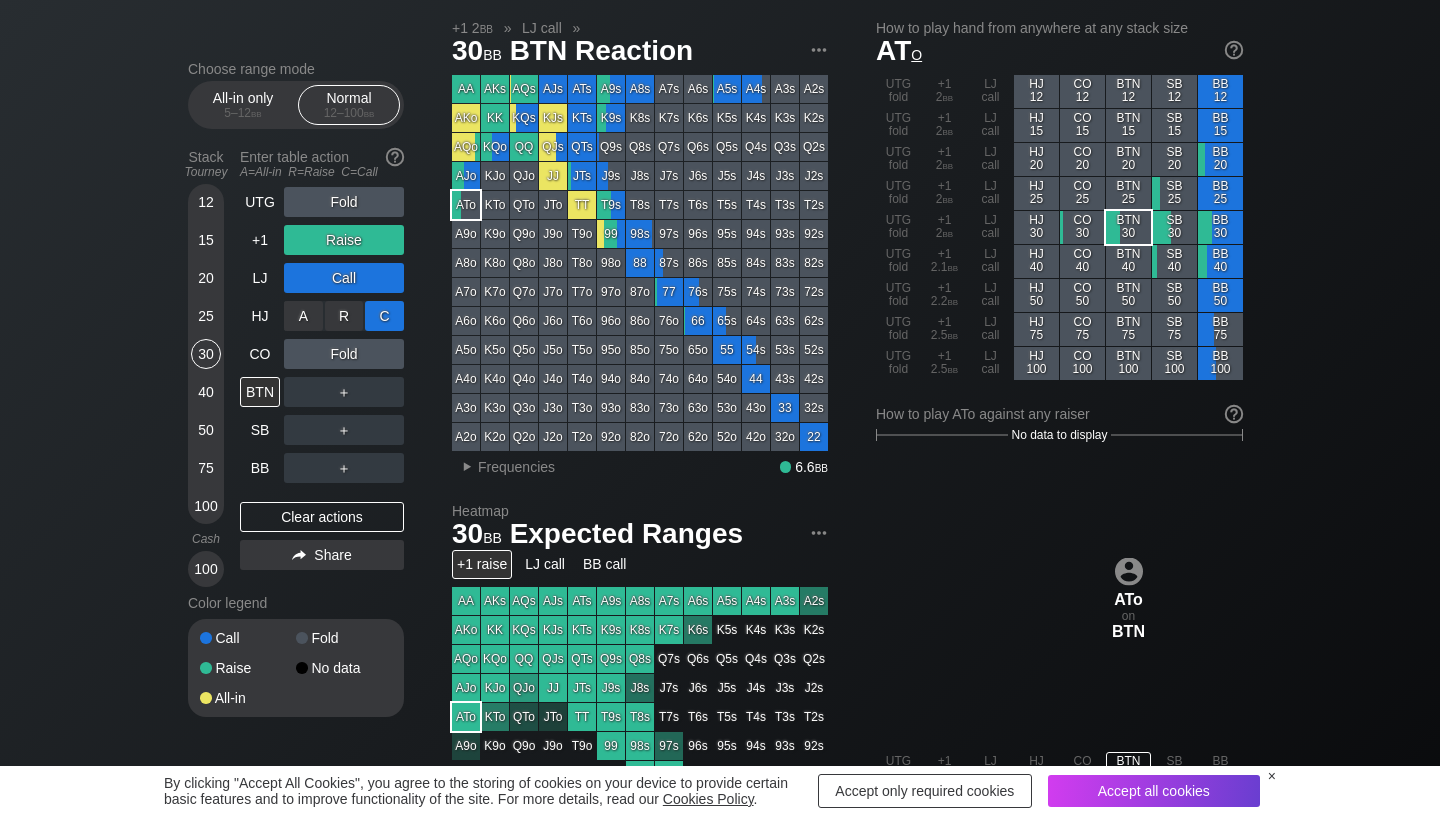 click on "C ✕" at bounding box center [384, 316] 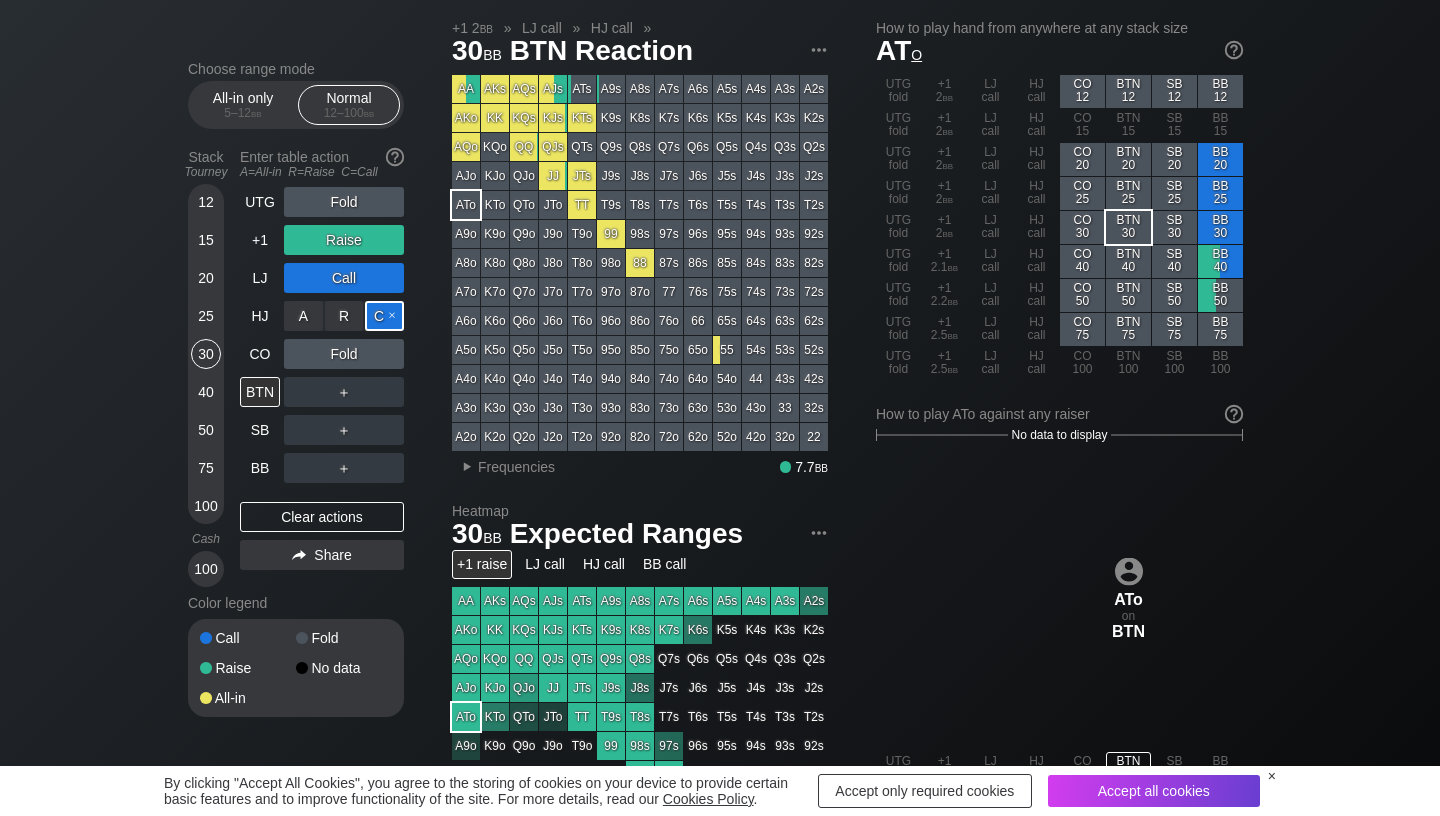 click on "C ✕" at bounding box center (384, 316) 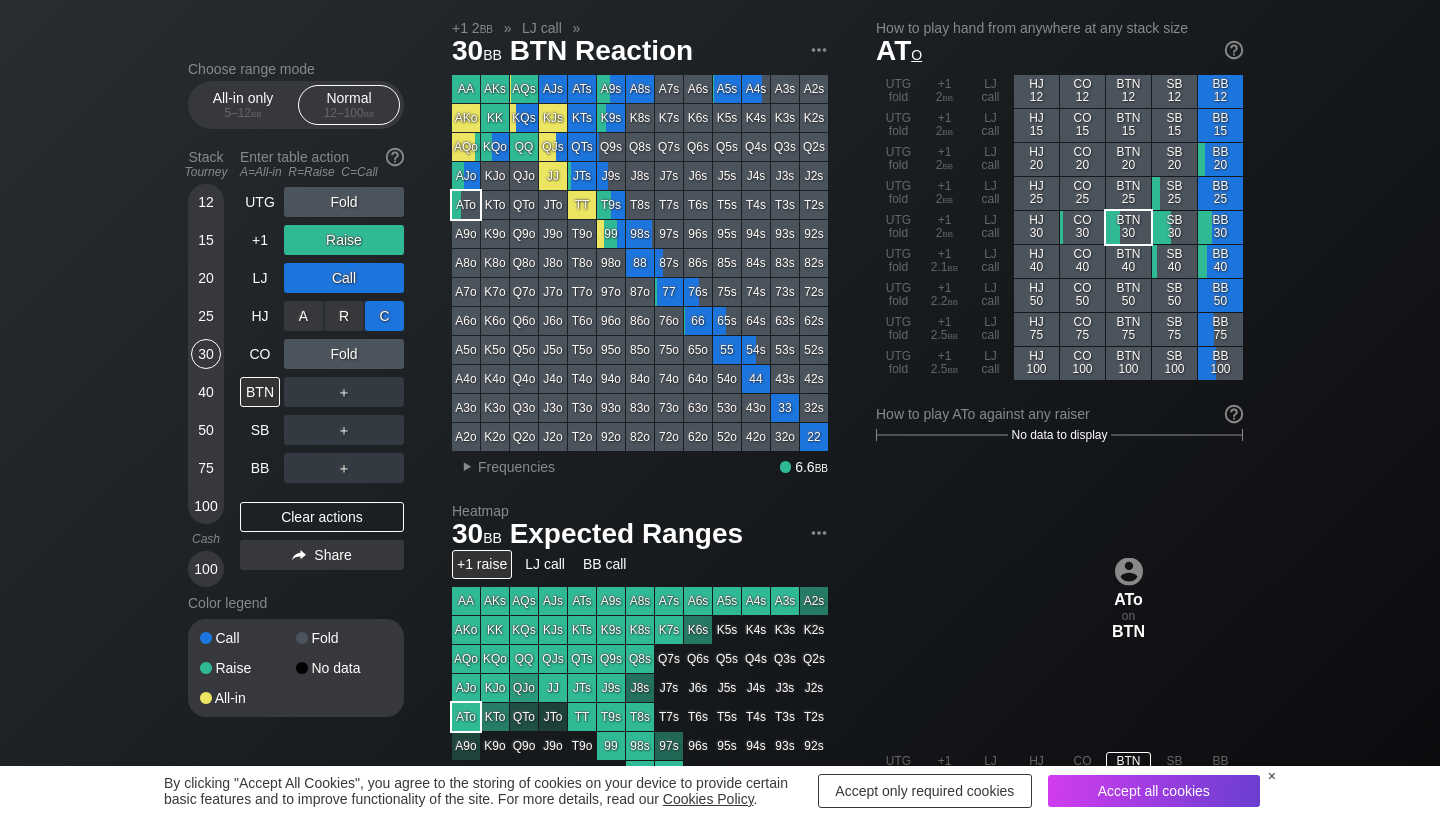 click on "C ✕" at bounding box center [384, 316] 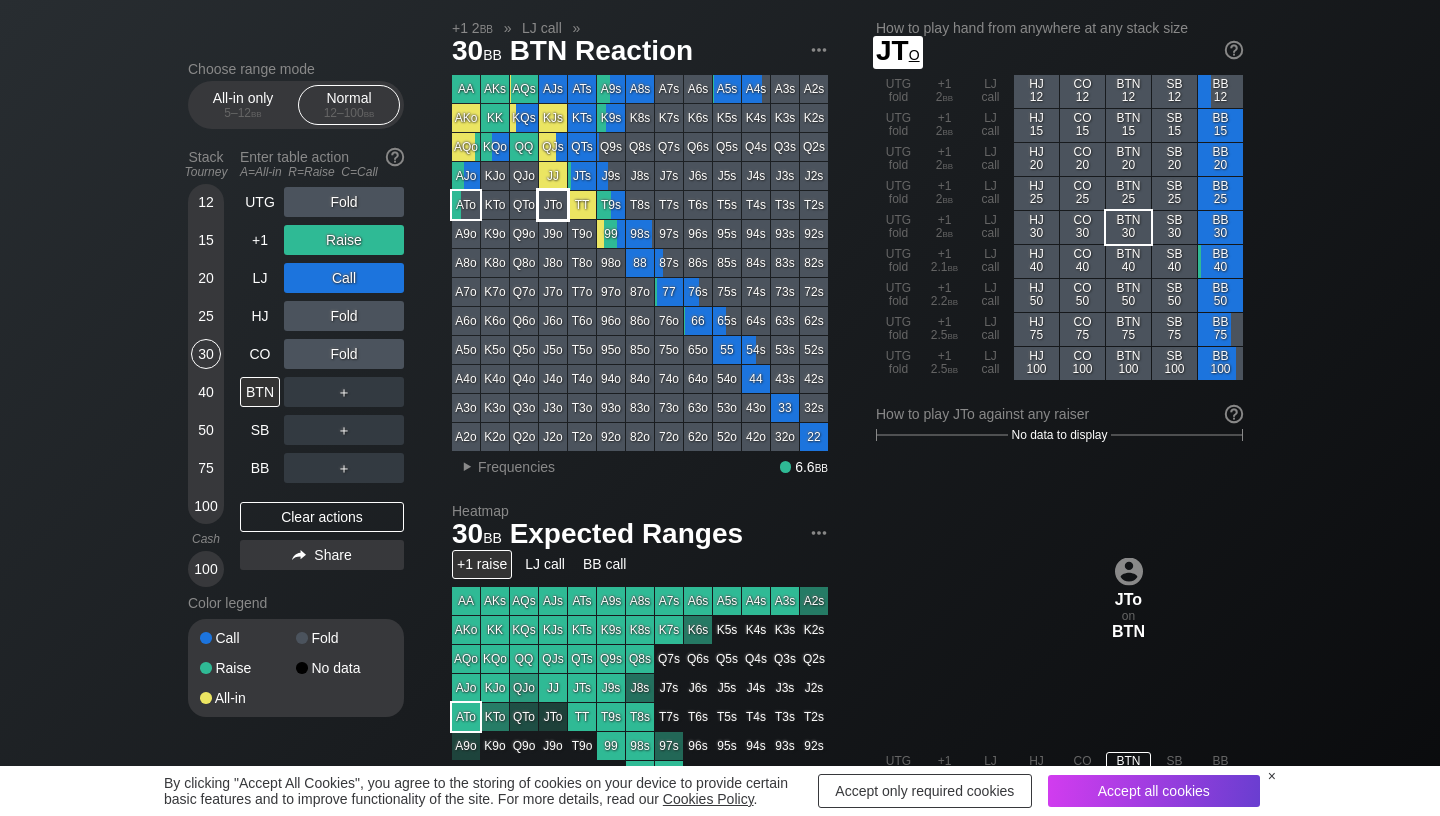 click on "JTo" at bounding box center (553, 205) 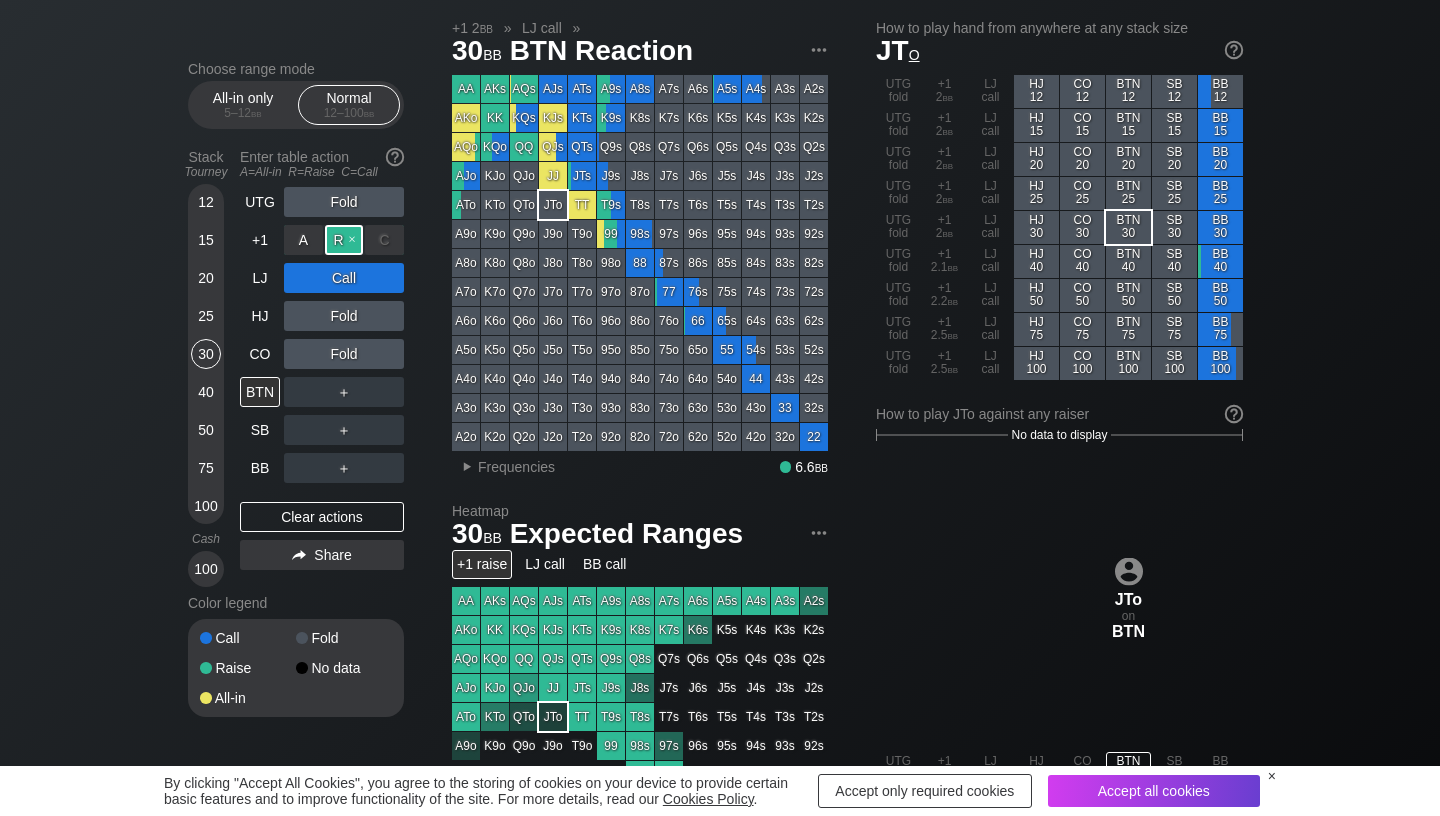 click on "R ✕" at bounding box center [344, 240] 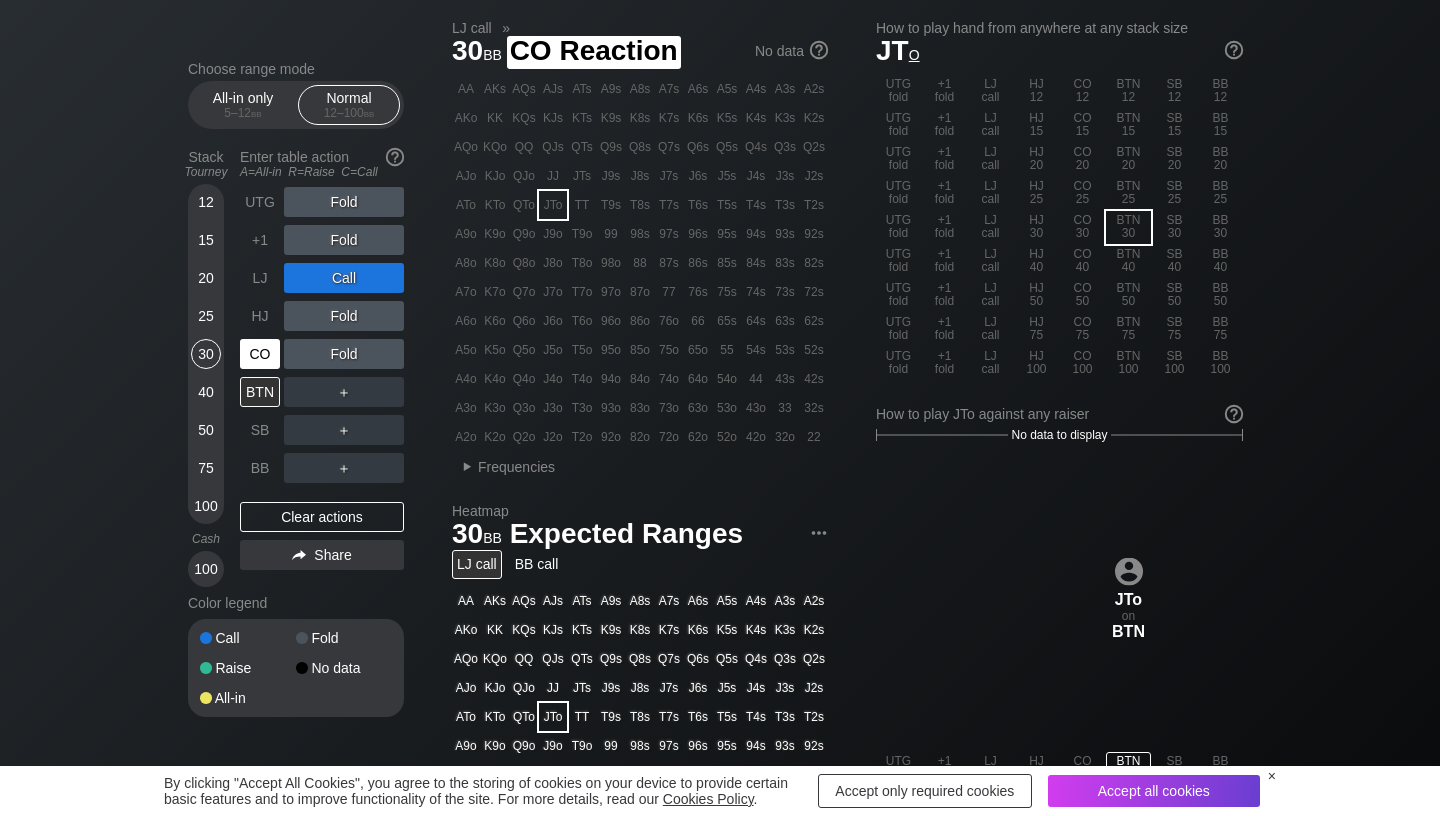 click on "CO" at bounding box center [260, 354] 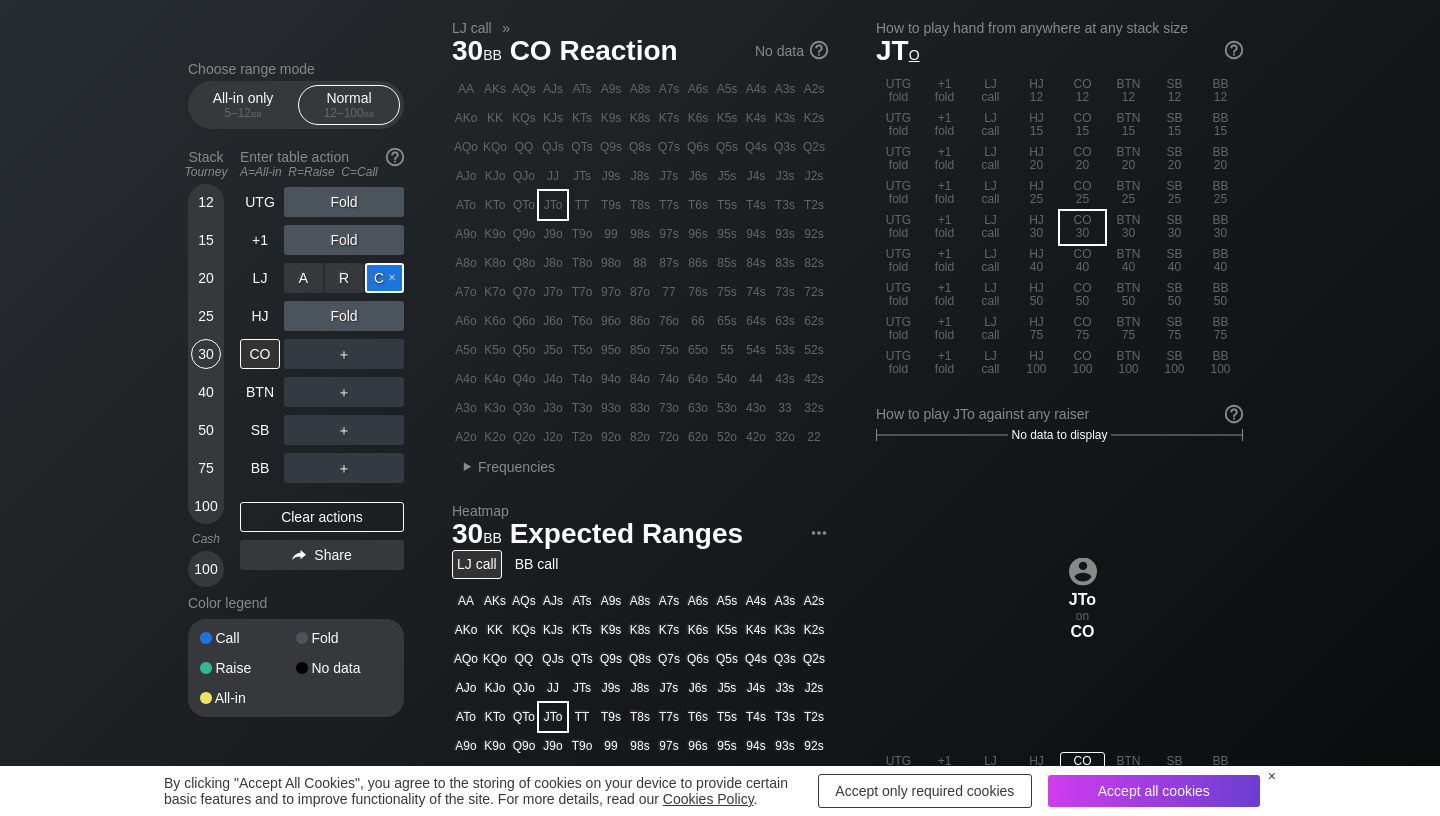 click on "C ✕" at bounding box center [384, 278] 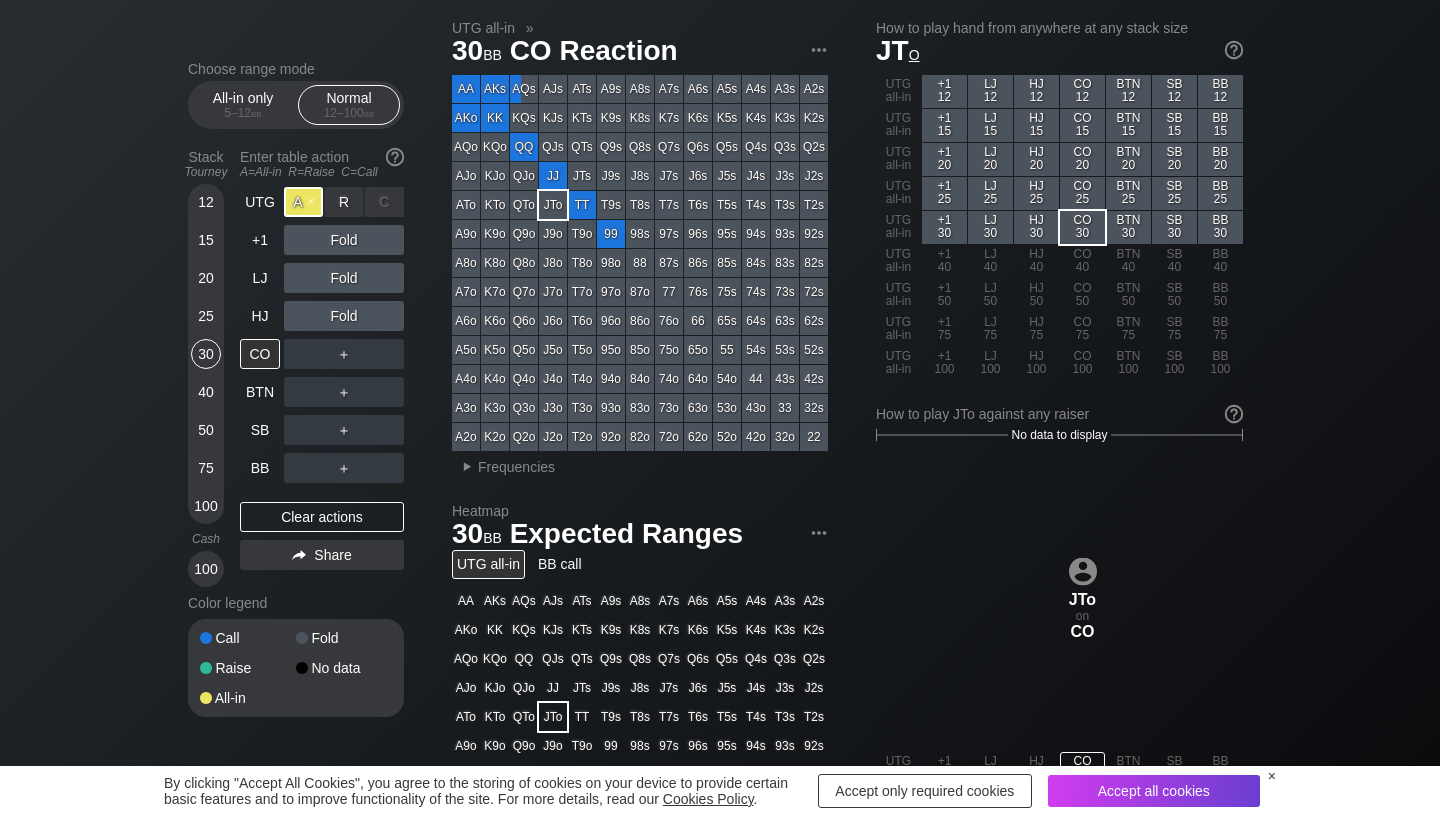 click on "A ✕" at bounding box center (303, 202) 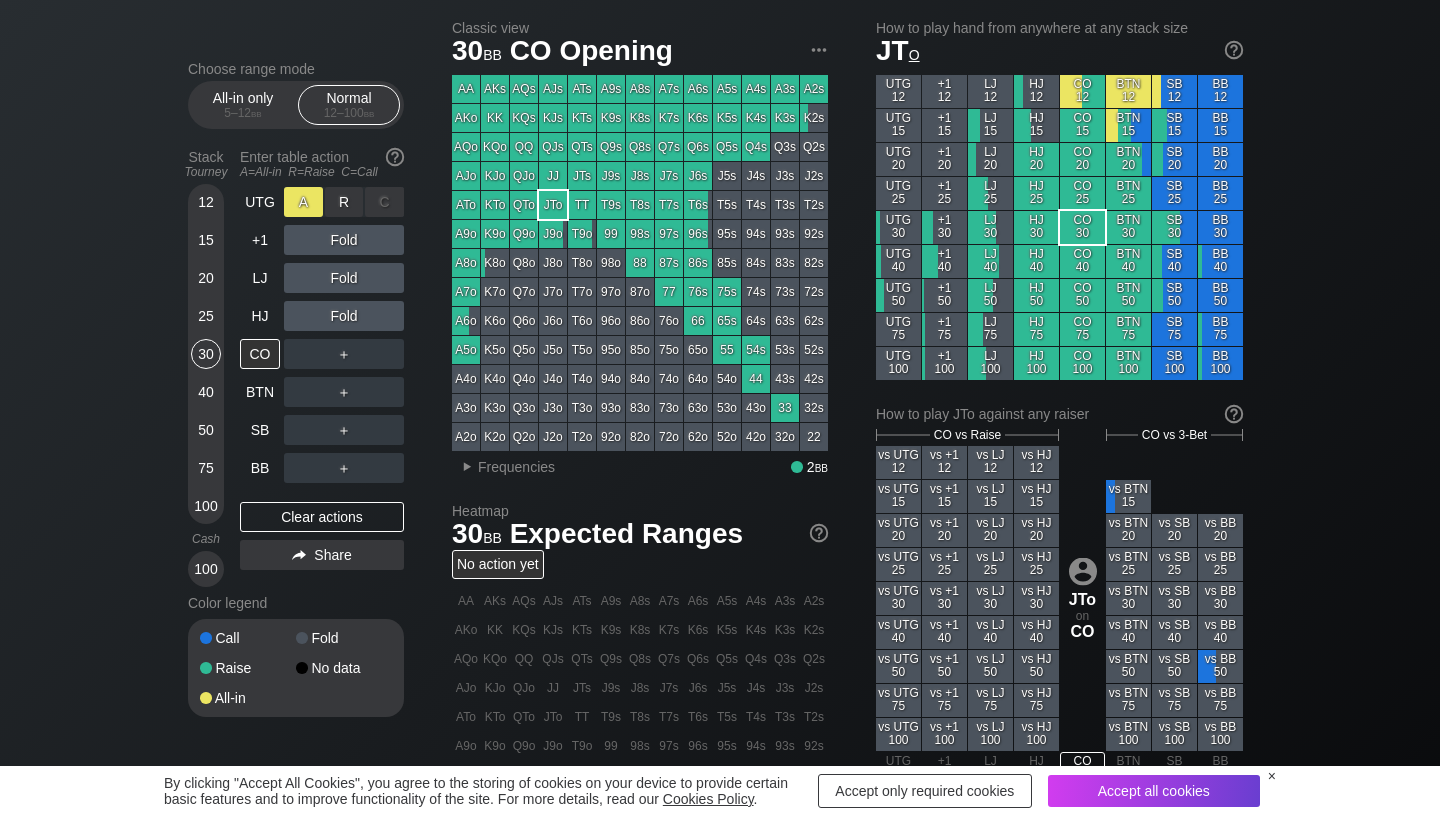click on "A ✕" at bounding box center [303, 202] 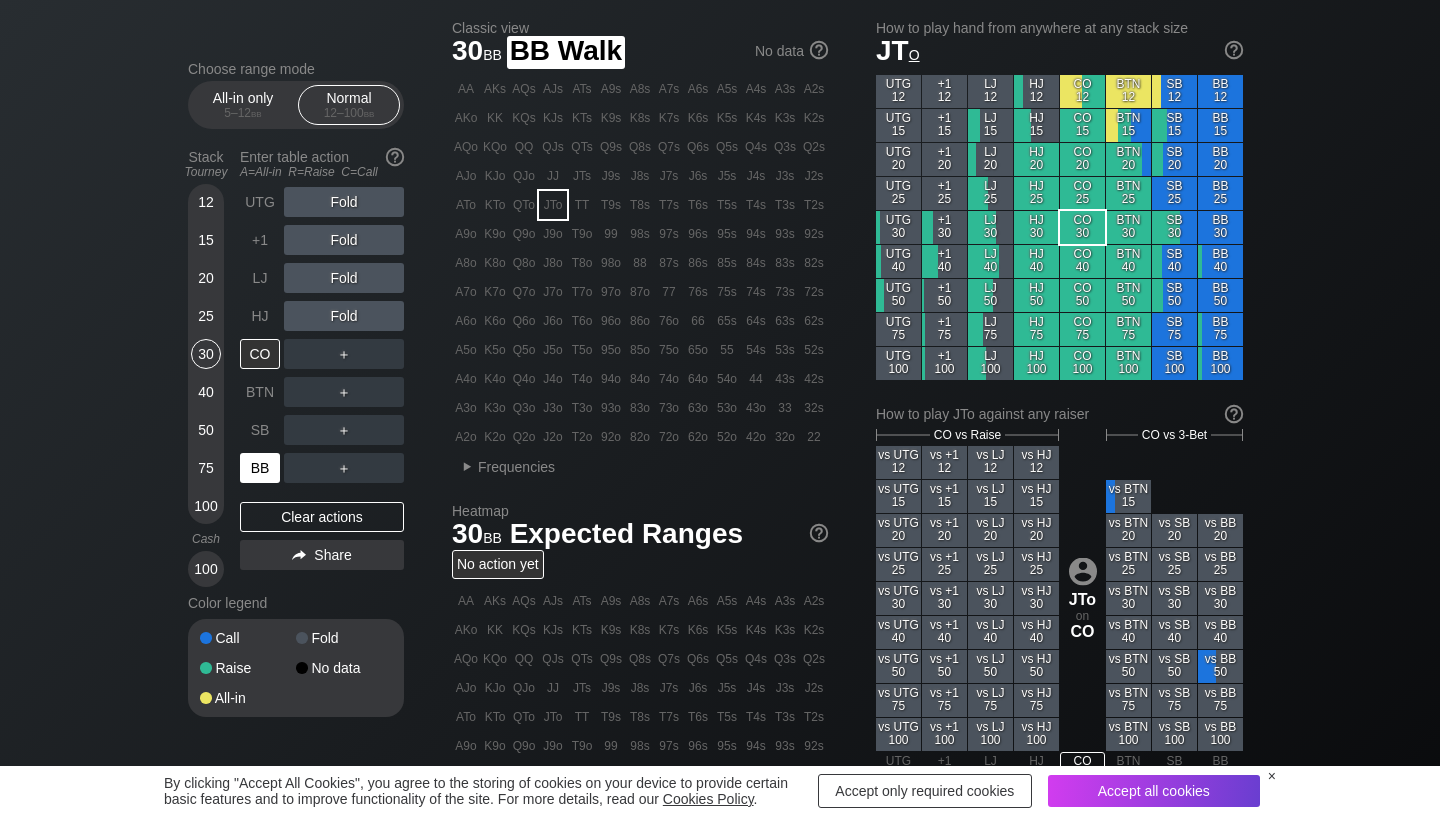 click on "BB" at bounding box center (260, 468) 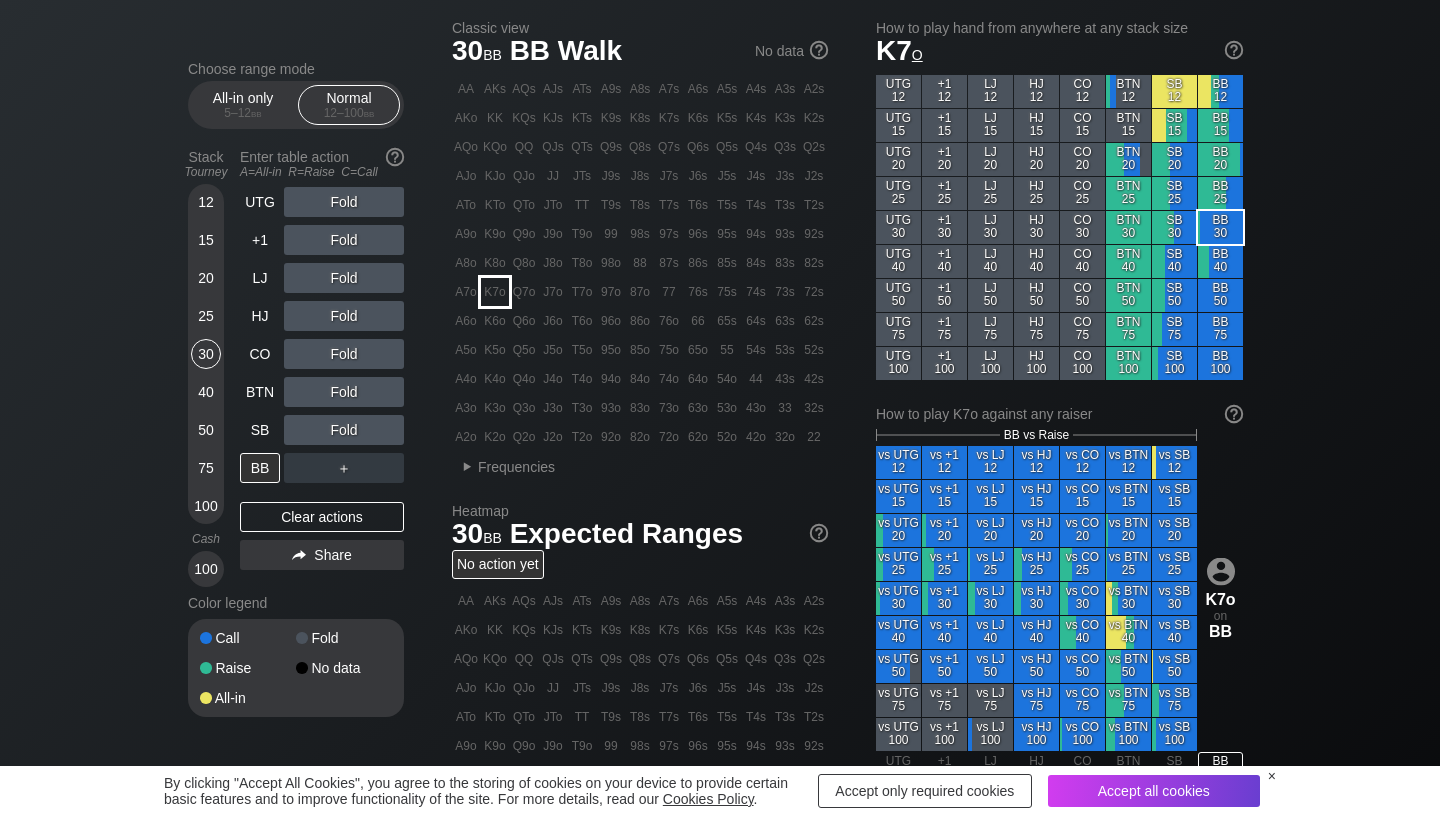 click on "K7o" at bounding box center (495, 292) 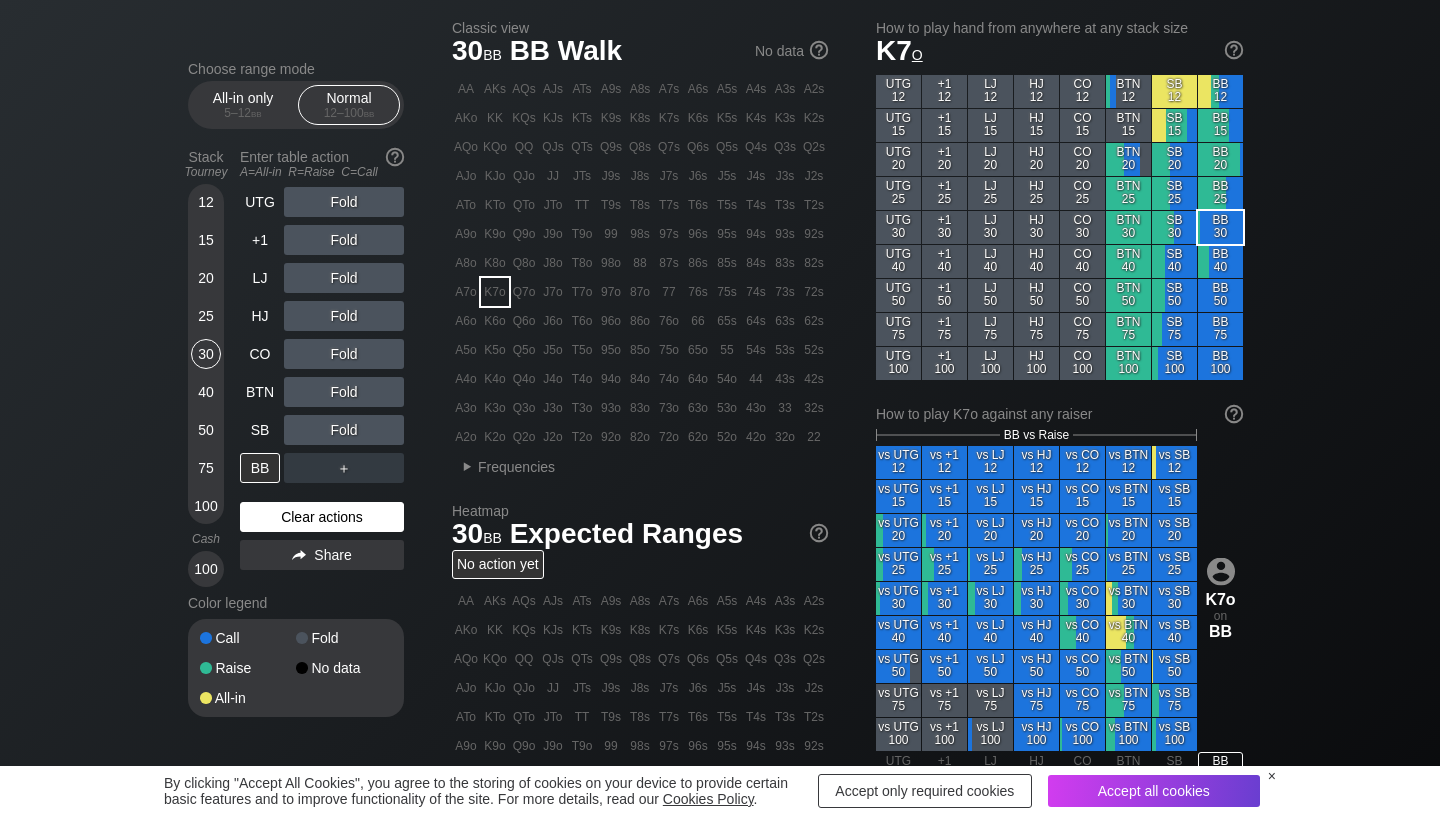 click on "Clear actions" at bounding box center (322, 517) 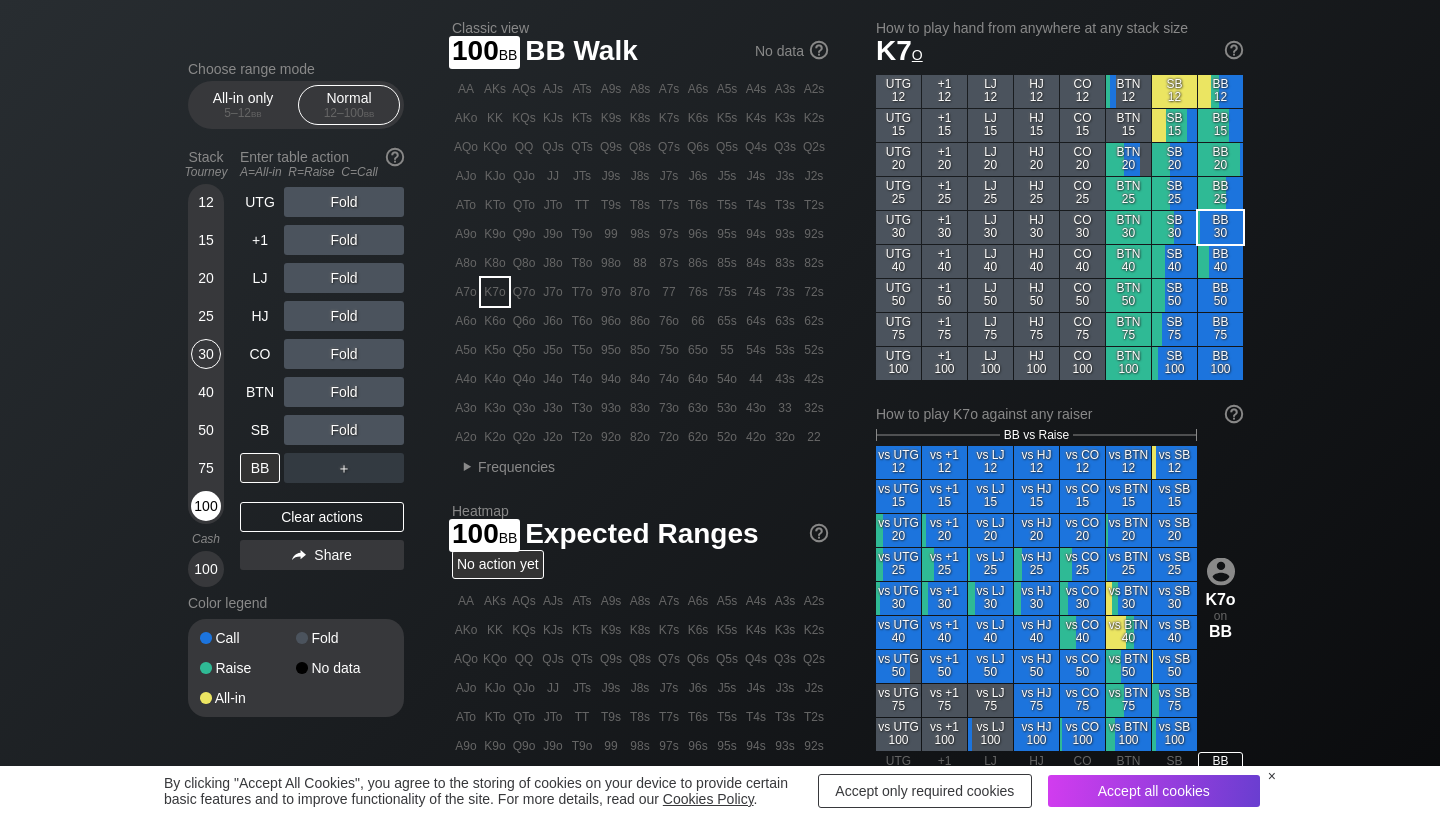 click on "100" at bounding box center [206, 506] 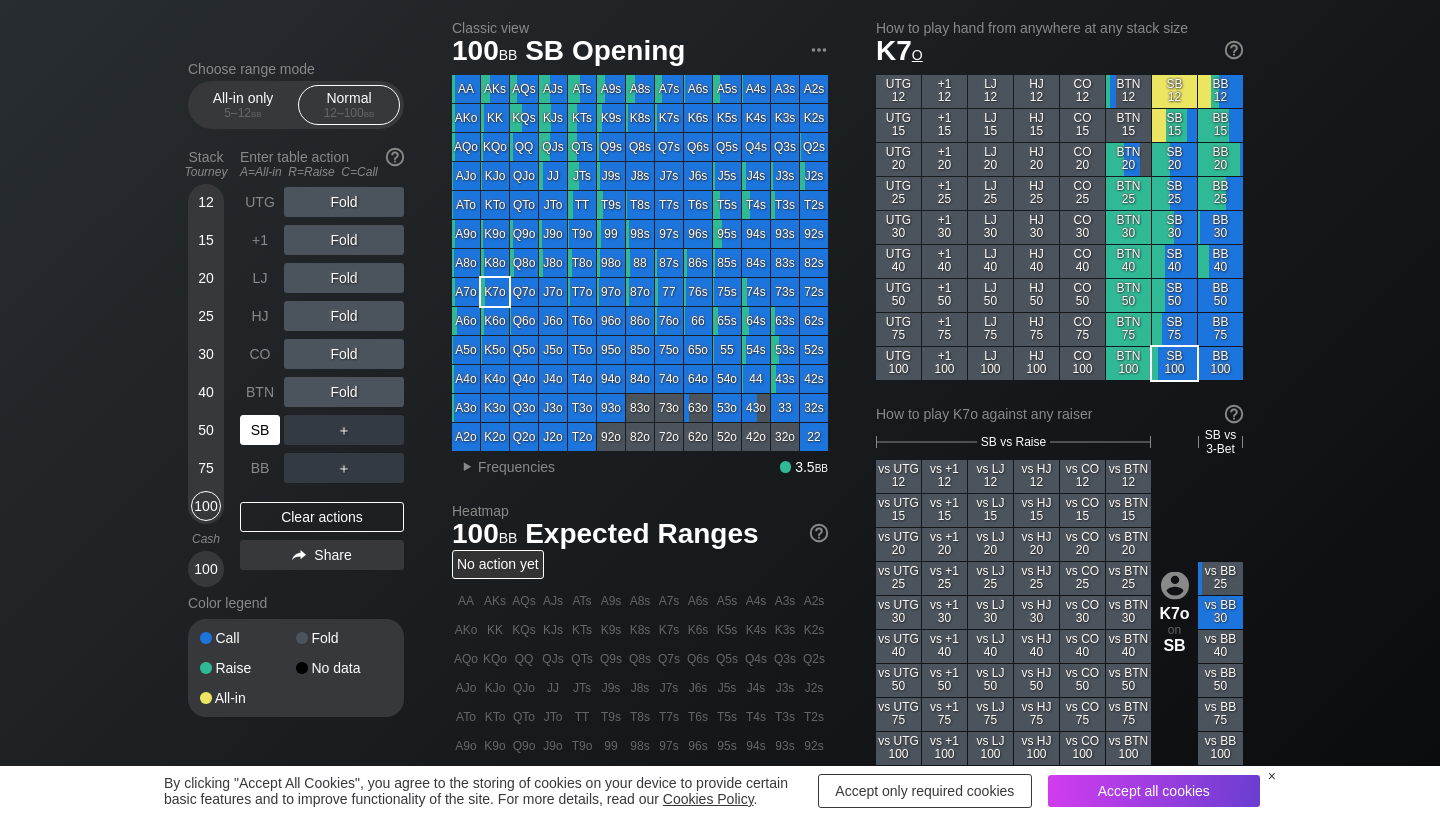 click on "SB" at bounding box center [260, 430] 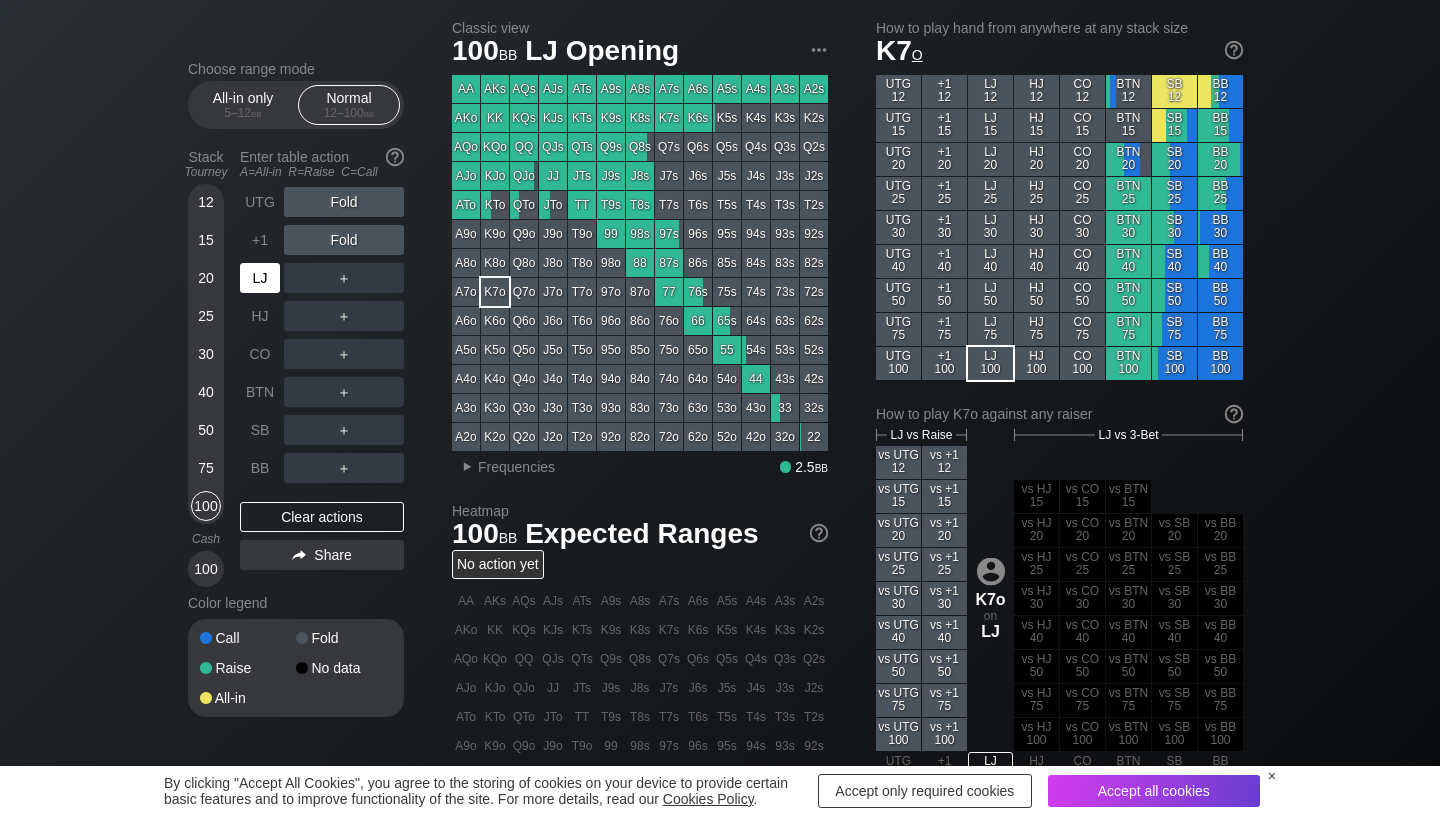 click on "LJ" at bounding box center [260, 278] 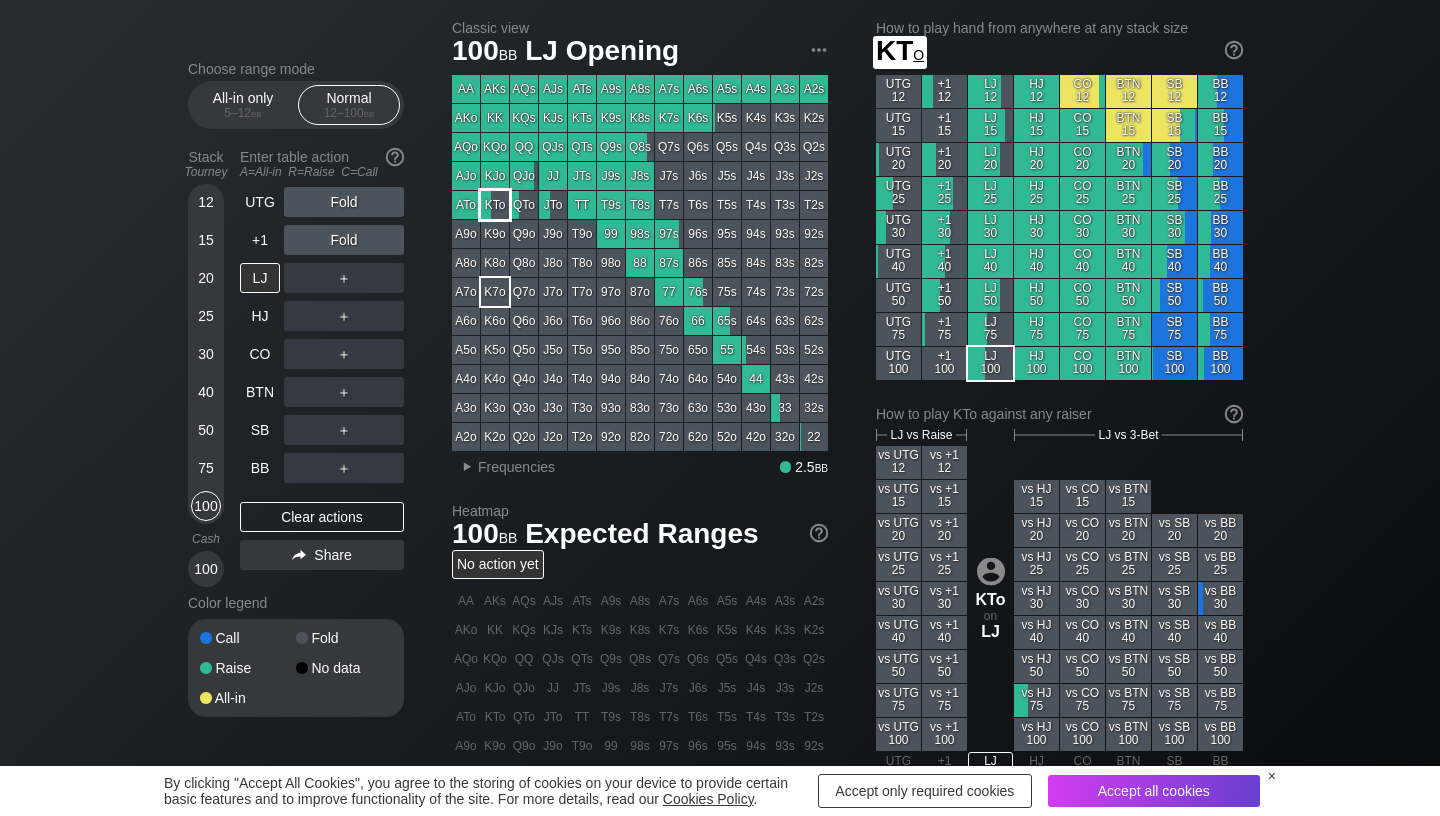 click on "KTo" at bounding box center [495, 205] 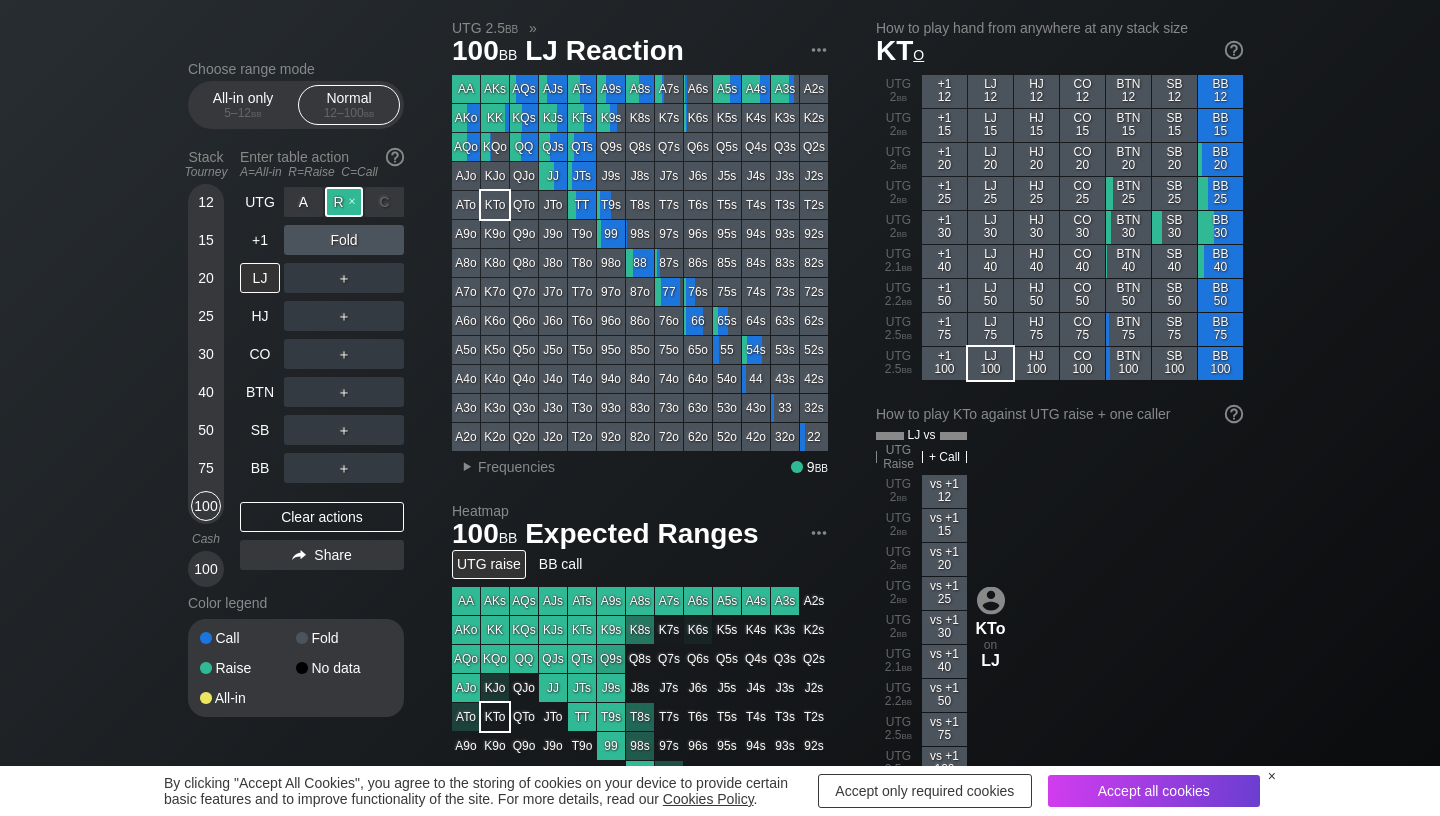 click on "R ✕" at bounding box center (344, 202) 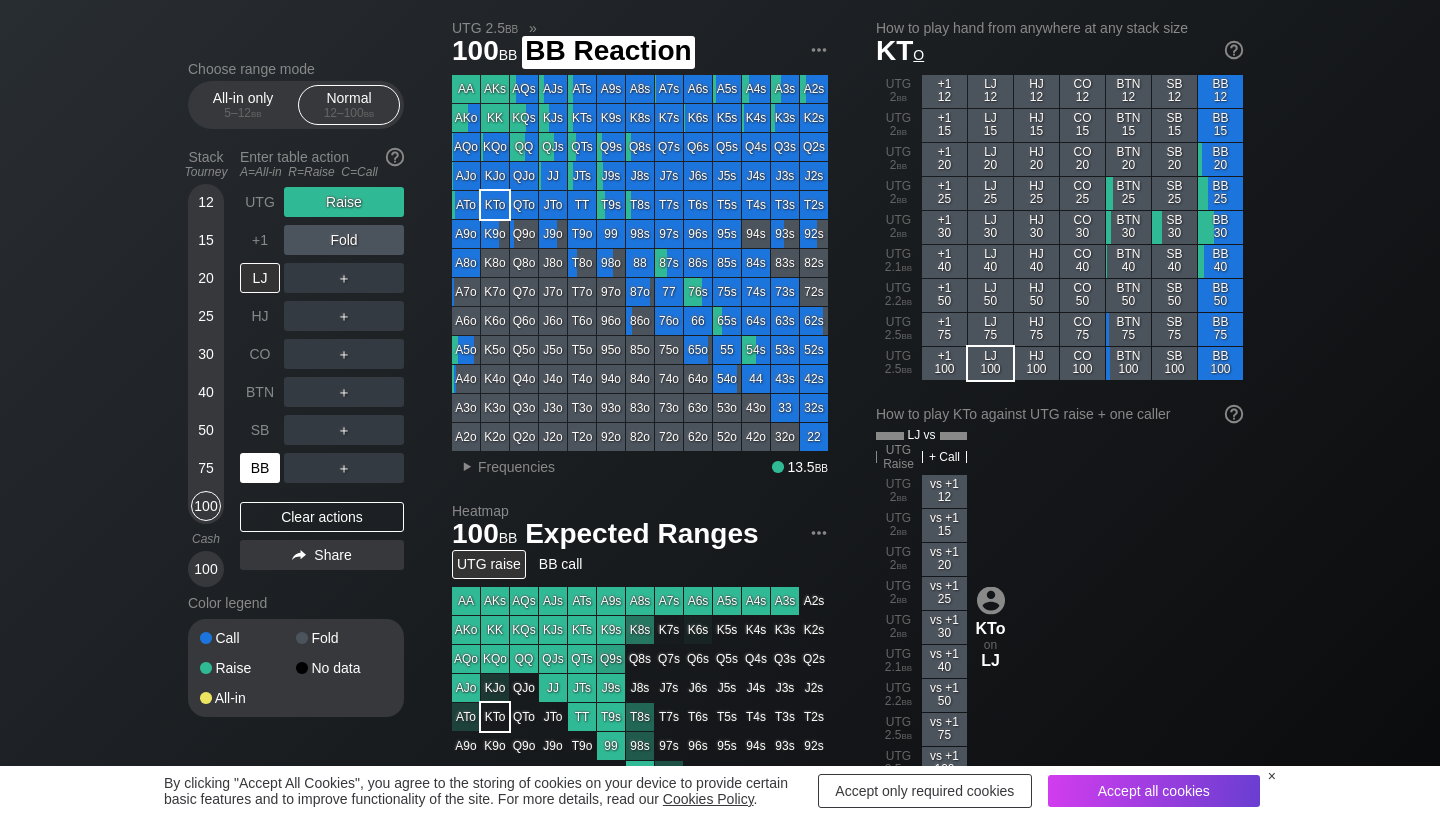 click on "BB" at bounding box center [260, 468] 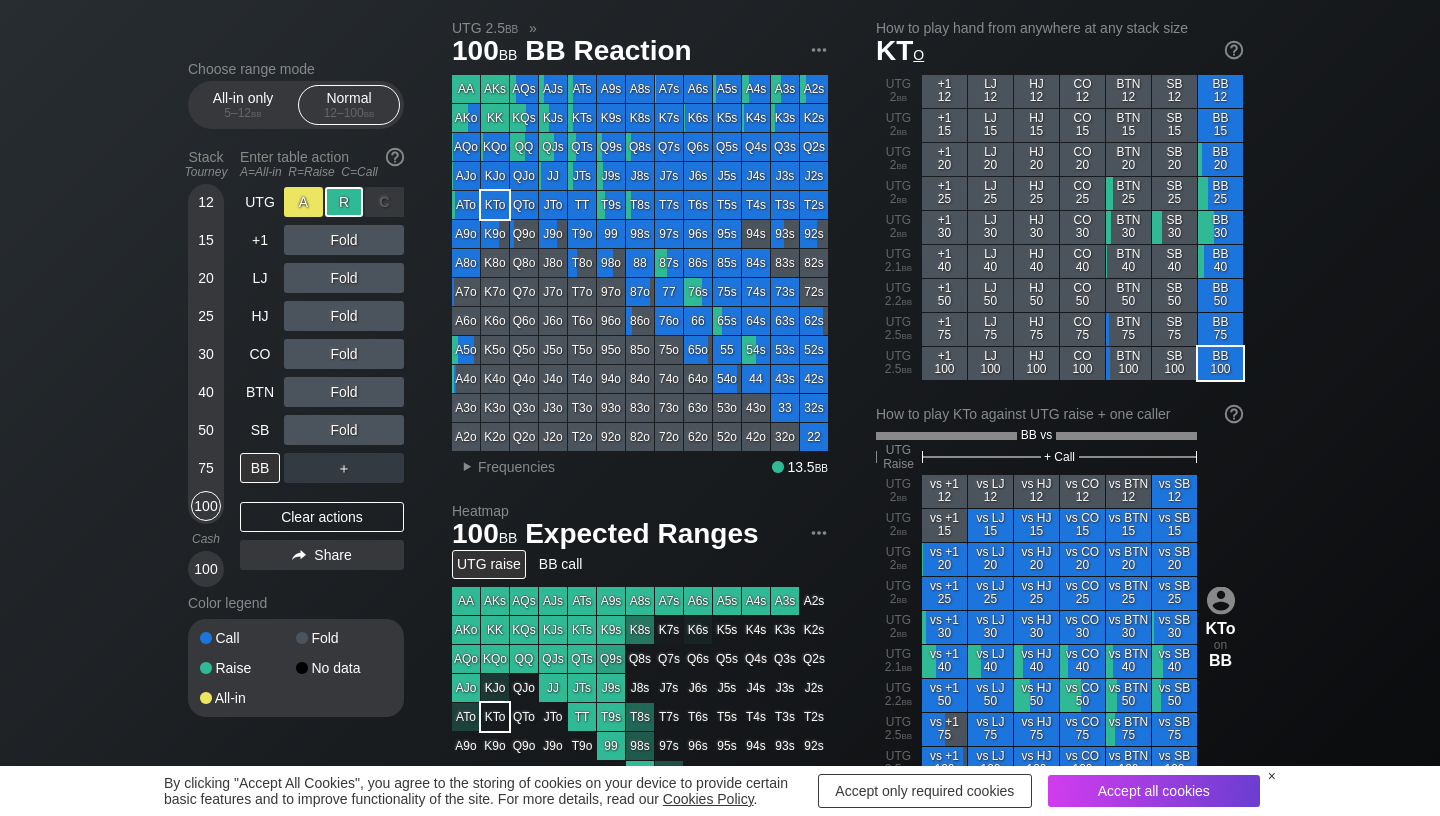 click on "A ✕" at bounding box center (303, 202) 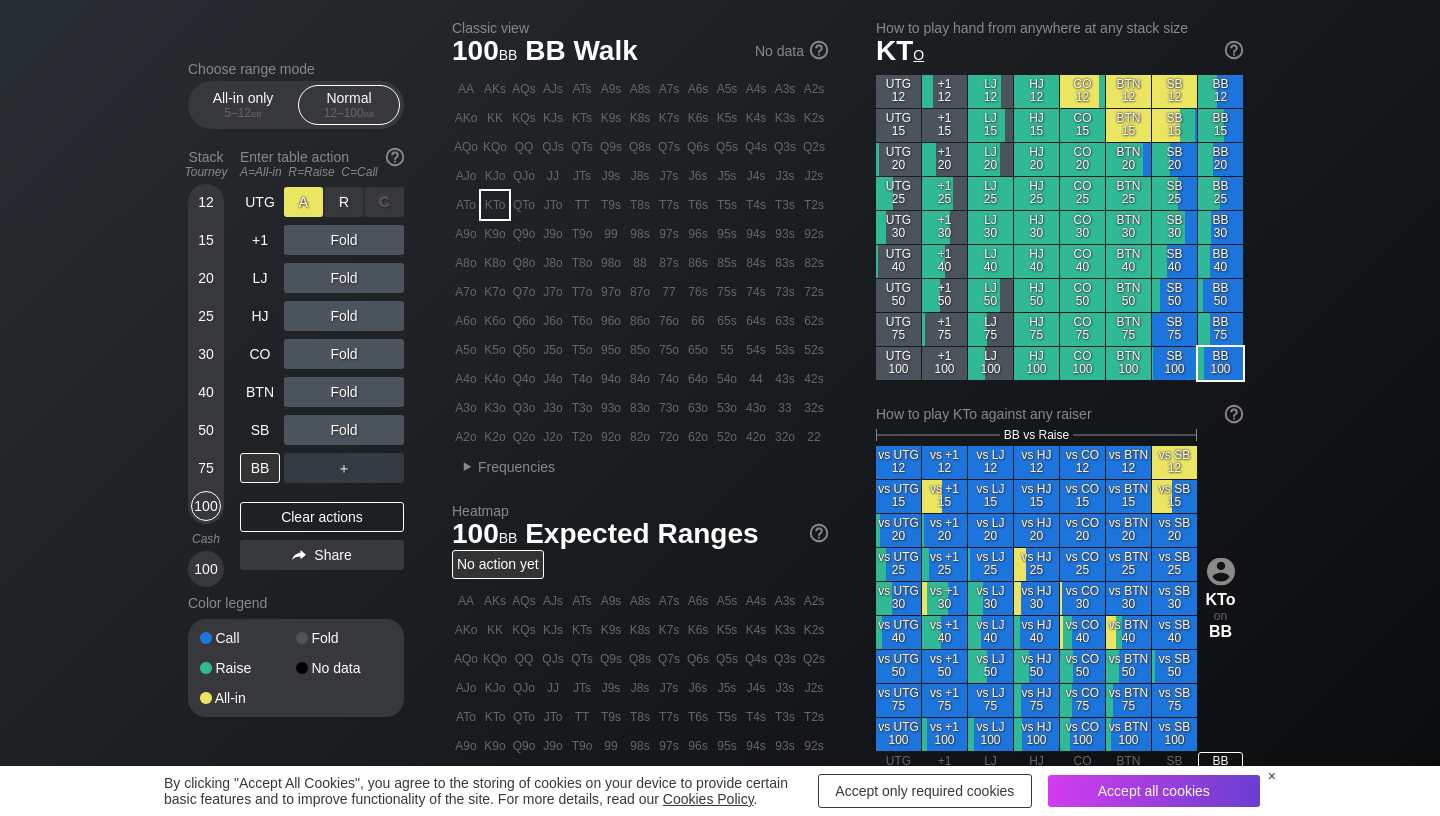 click on "A ✕" at bounding box center (303, 202) 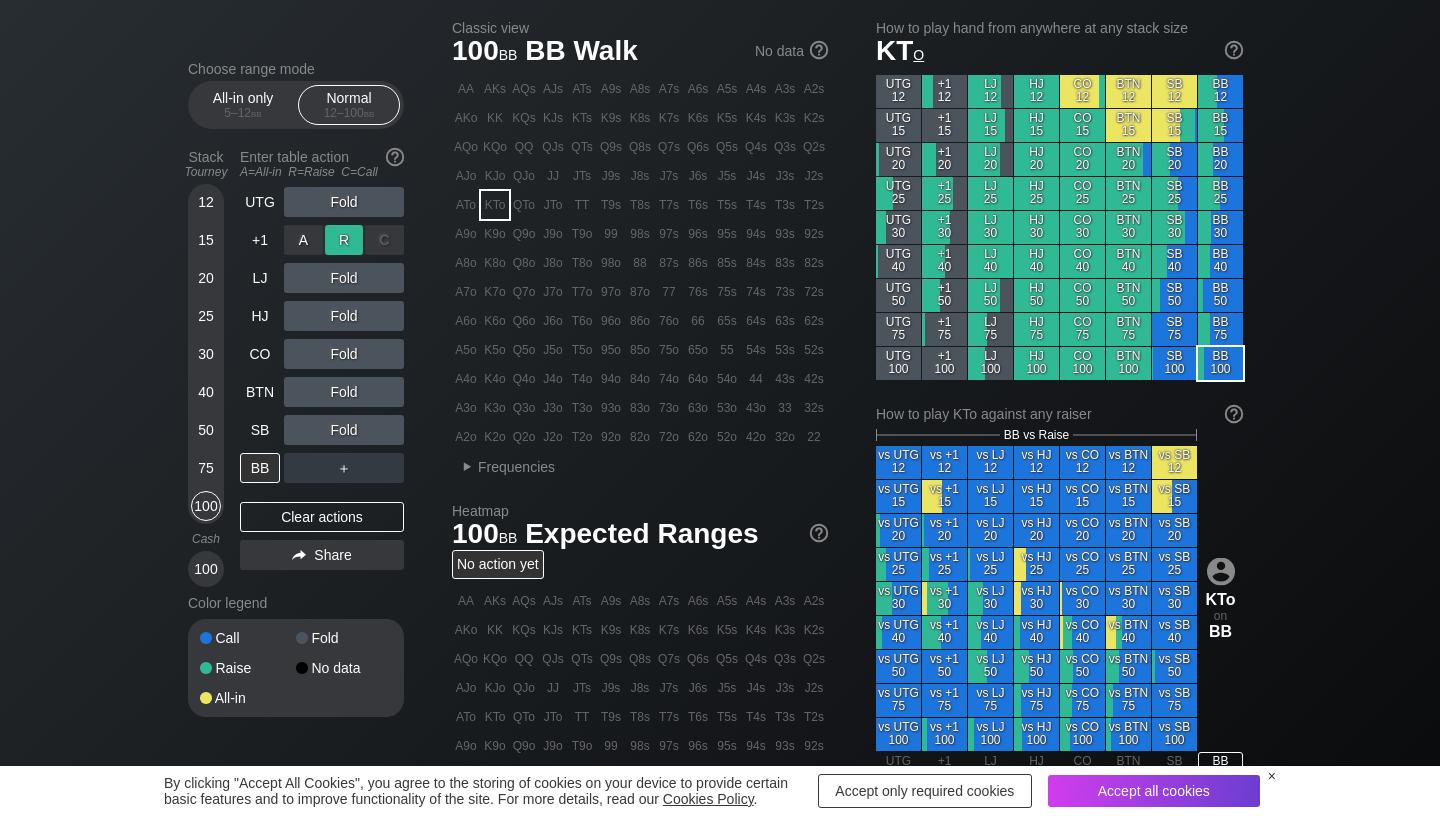 click on "R ✕" at bounding box center (344, 240) 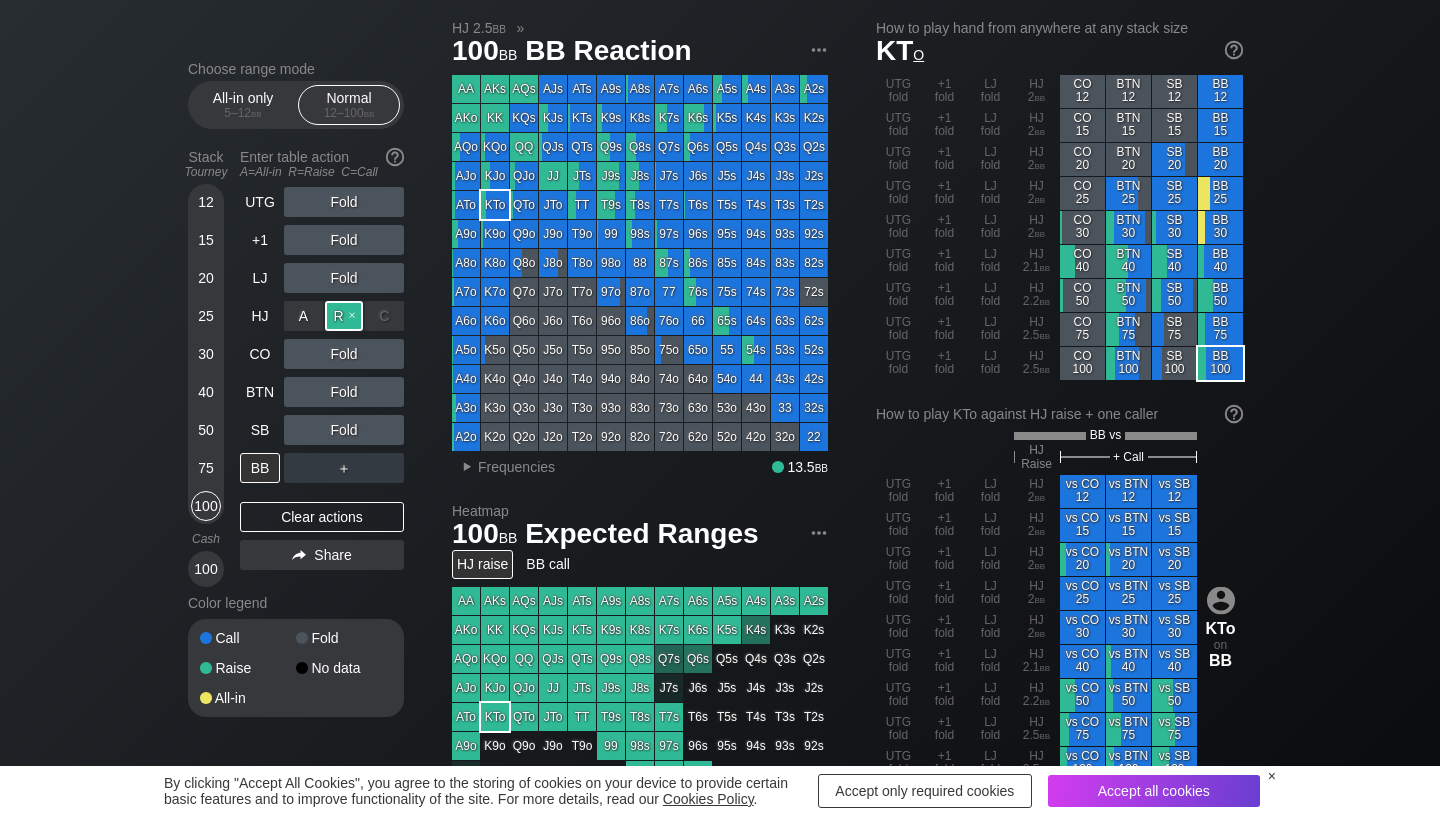 click on "R ✕" at bounding box center [344, 316] 